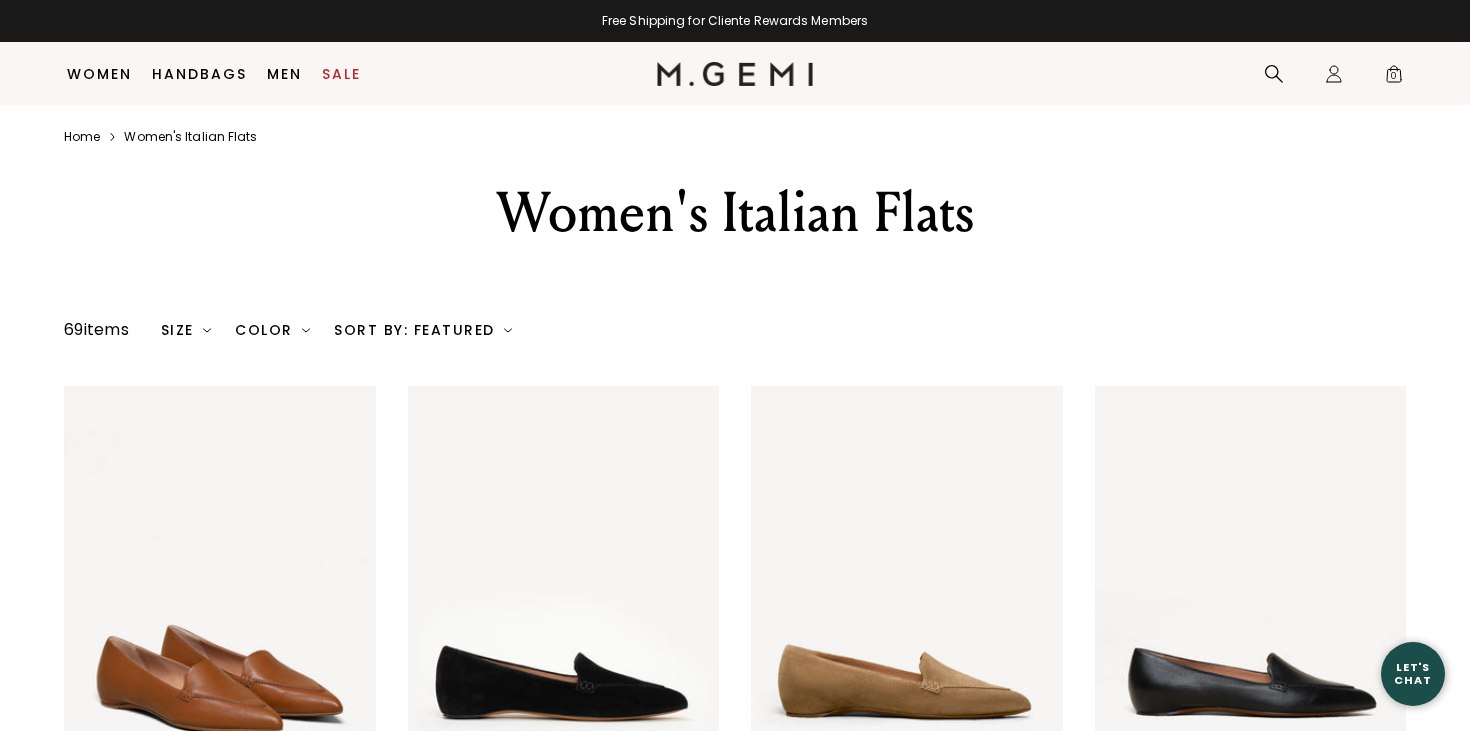 scroll, scrollTop: 815, scrollLeft: 0, axis: vertical 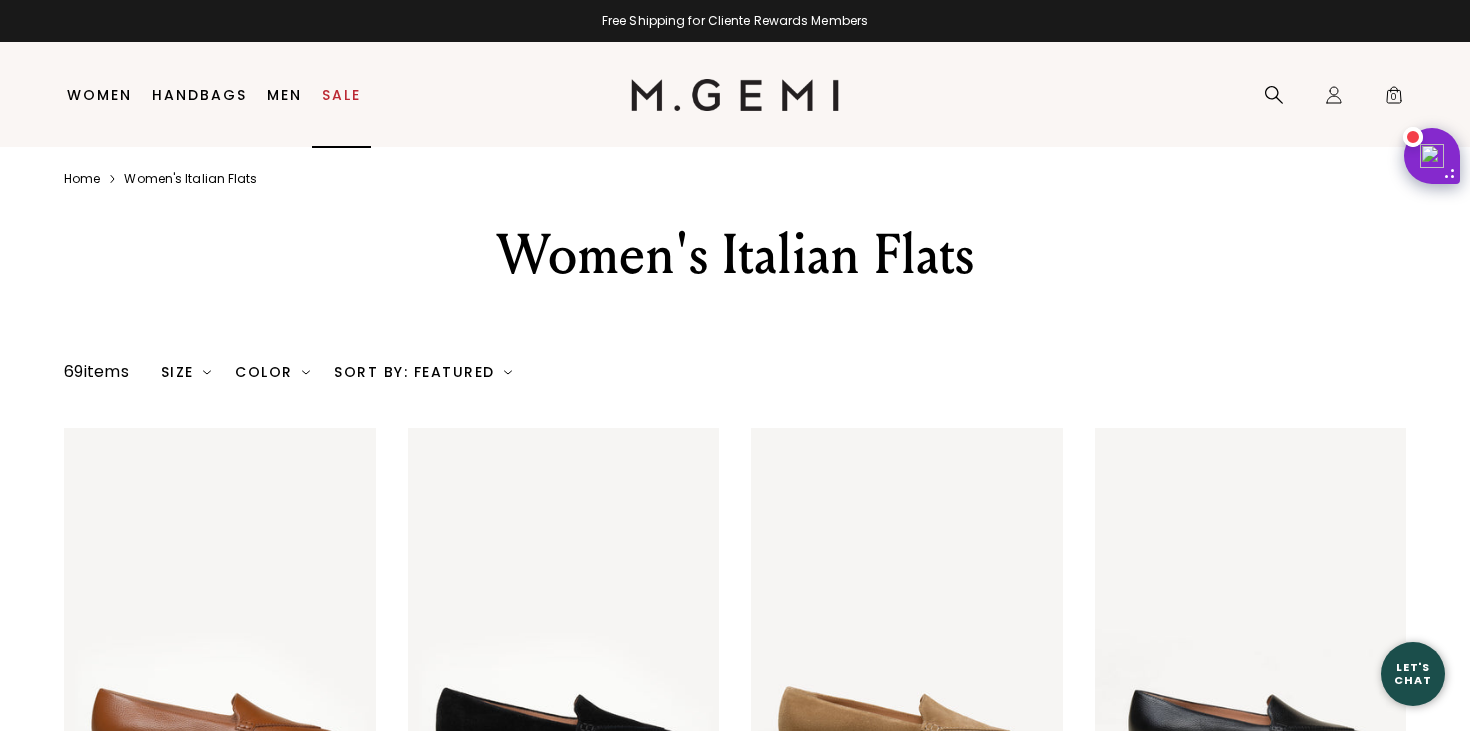 click on "Sale" at bounding box center [341, 95] 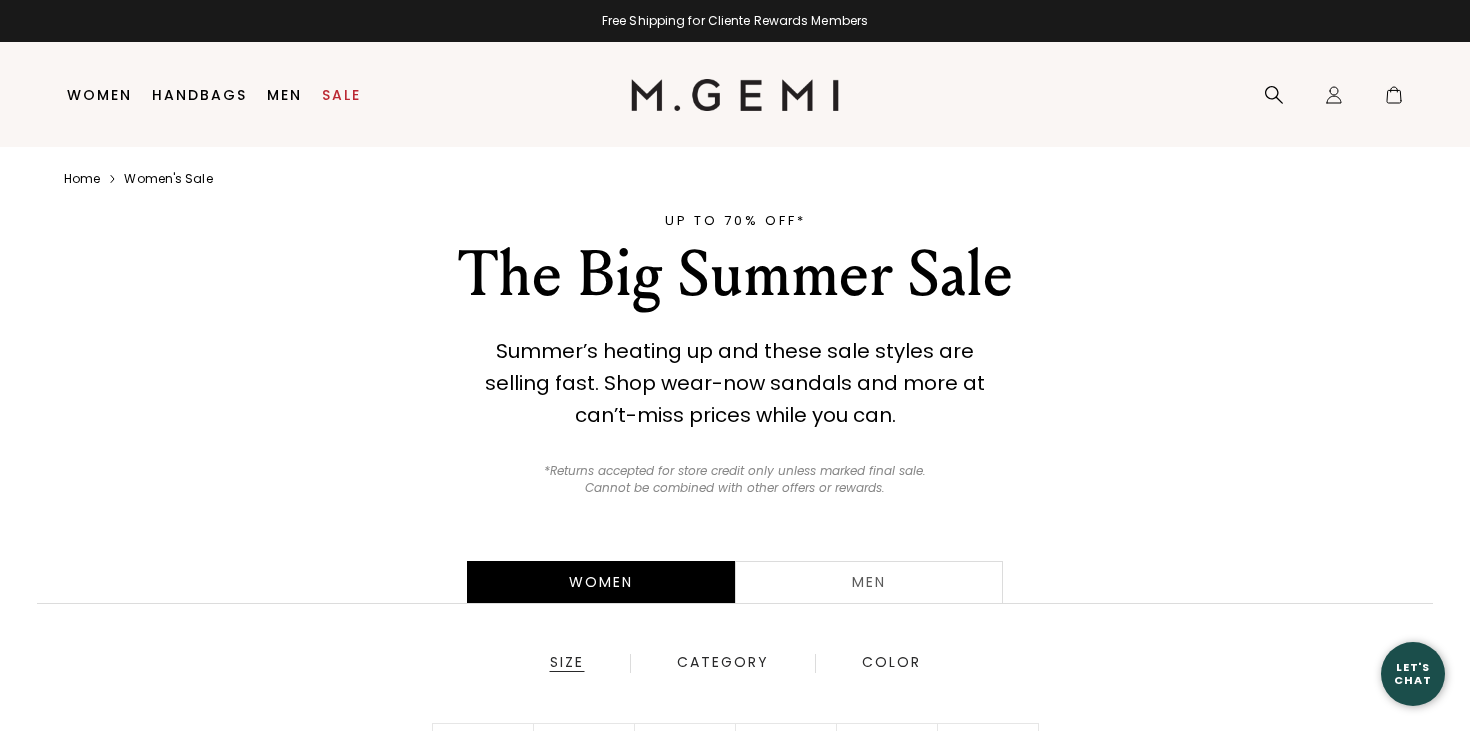 scroll, scrollTop: 0, scrollLeft: 0, axis: both 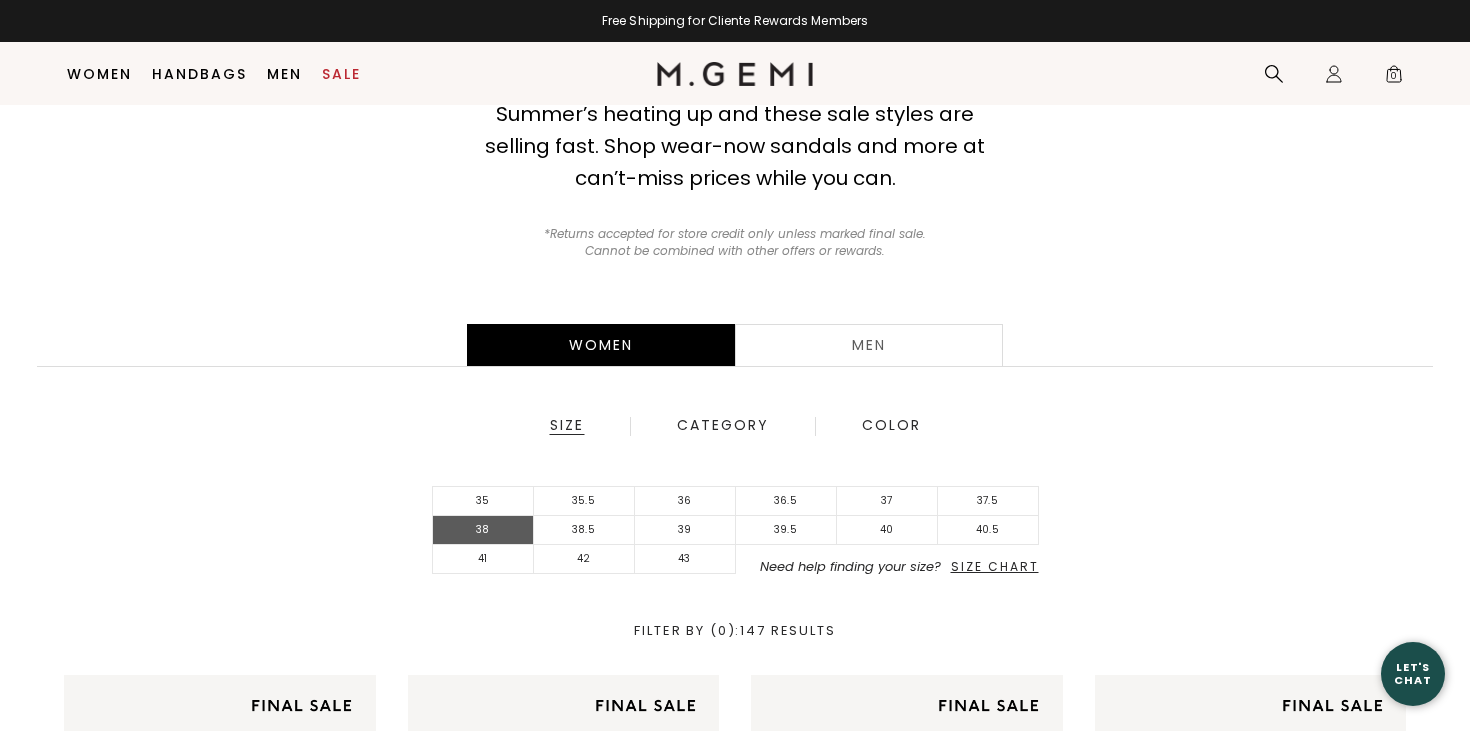 click on "38" at bounding box center [483, 530] 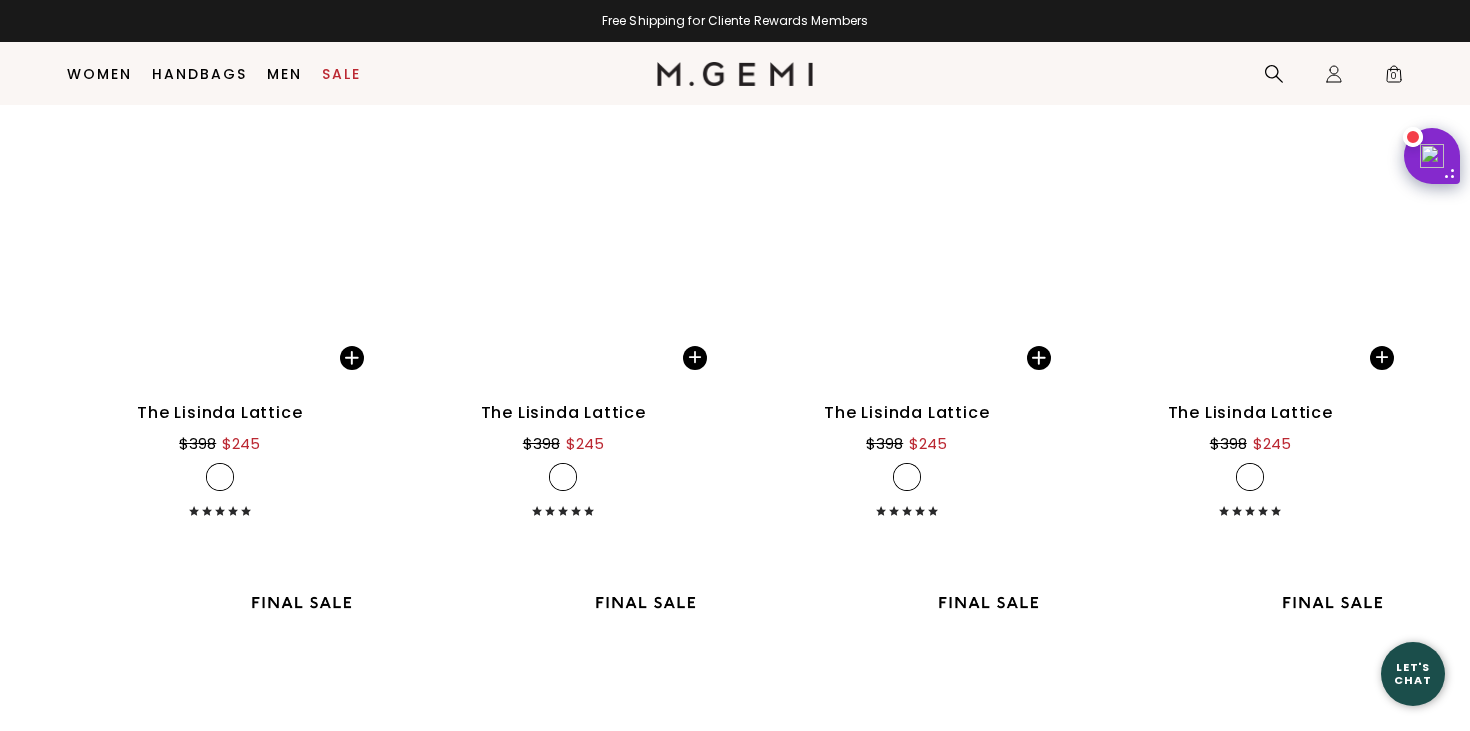 scroll, scrollTop: 3372, scrollLeft: 0, axis: vertical 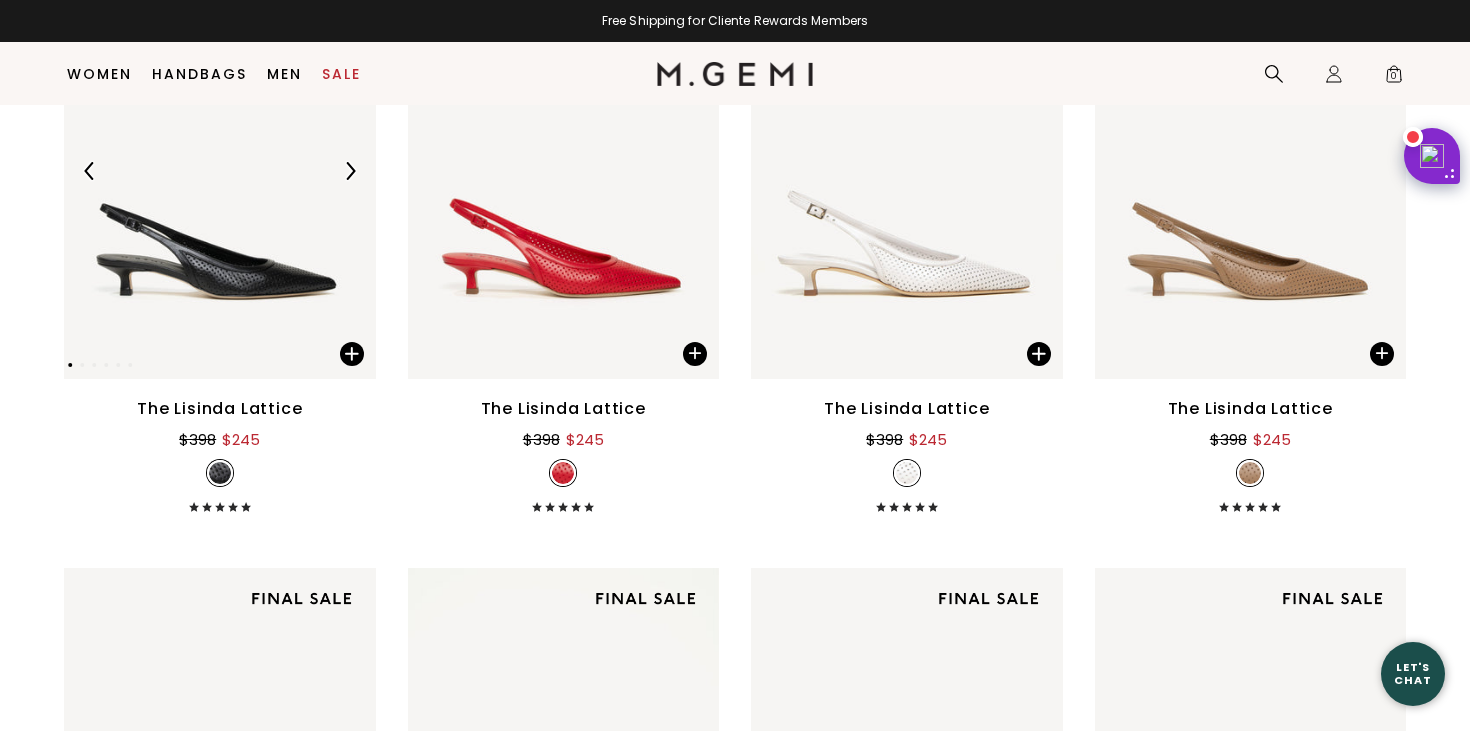 click at bounding box center [220, 171] 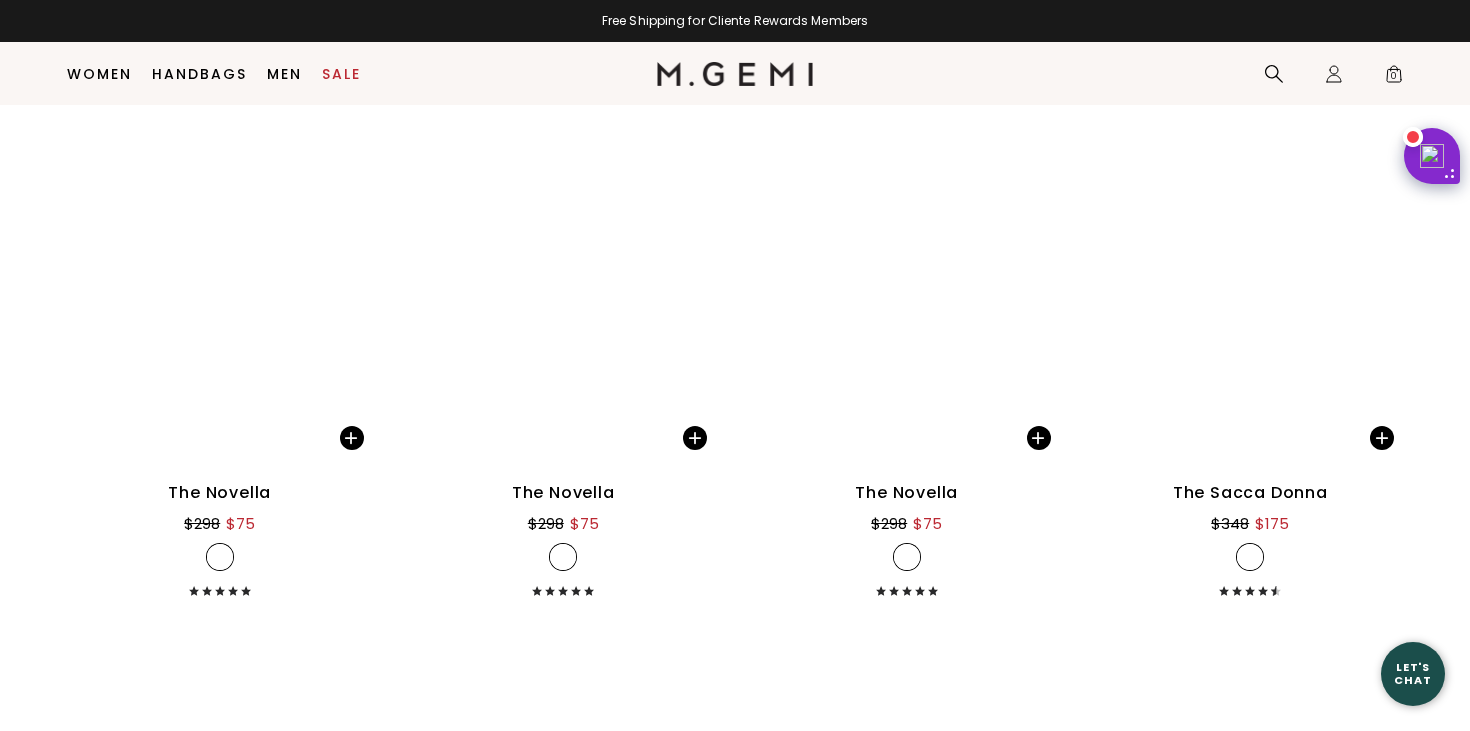 scroll, scrollTop: 14817, scrollLeft: 0, axis: vertical 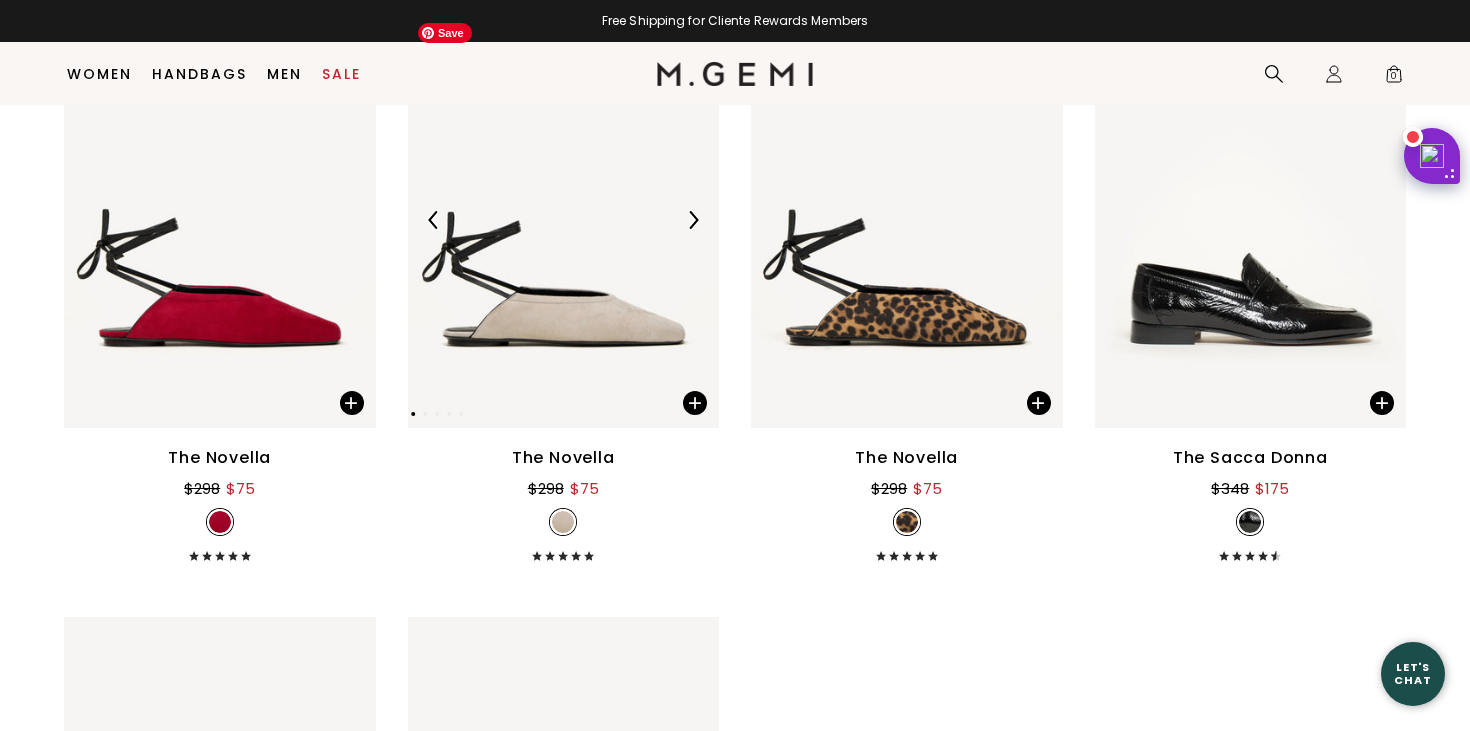 click at bounding box center [564, 220] 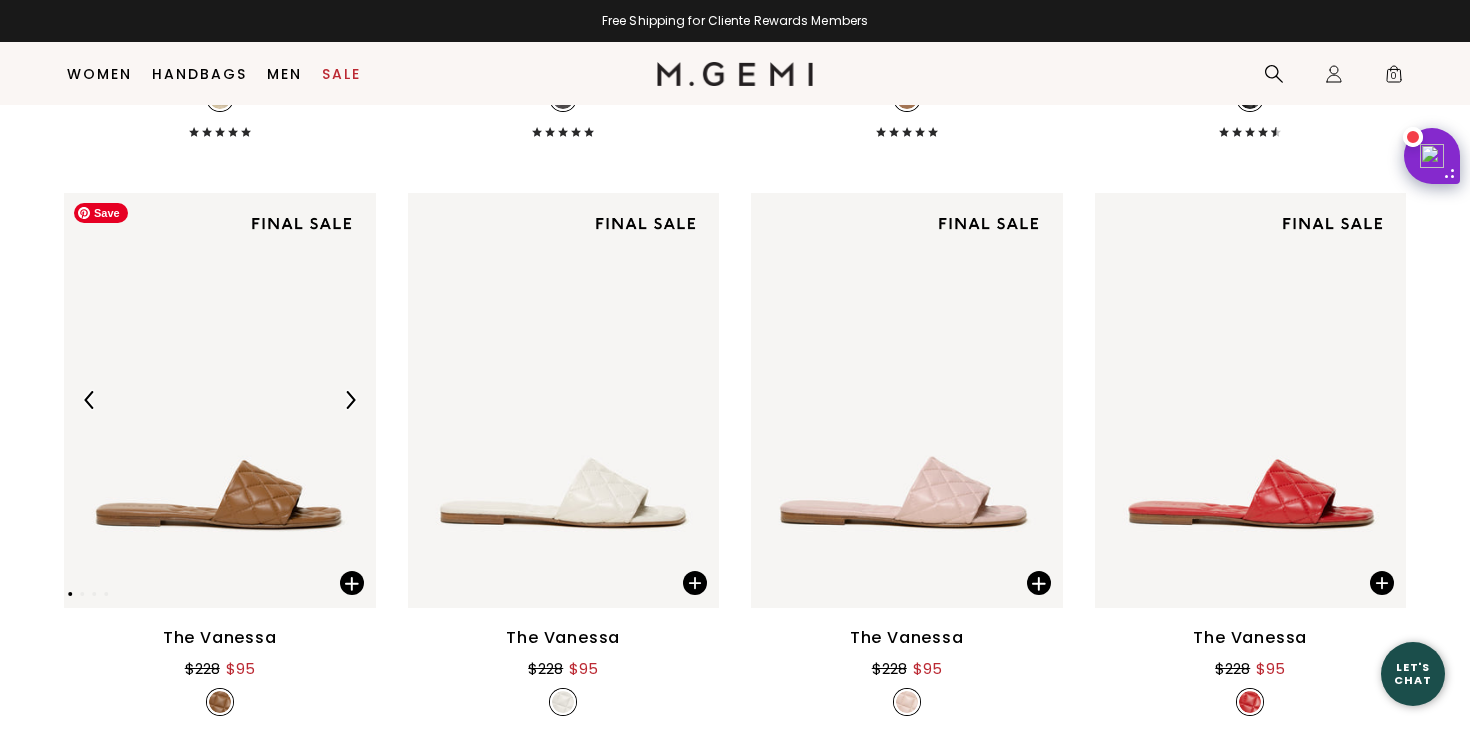scroll, scrollTop: 4350, scrollLeft: 0, axis: vertical 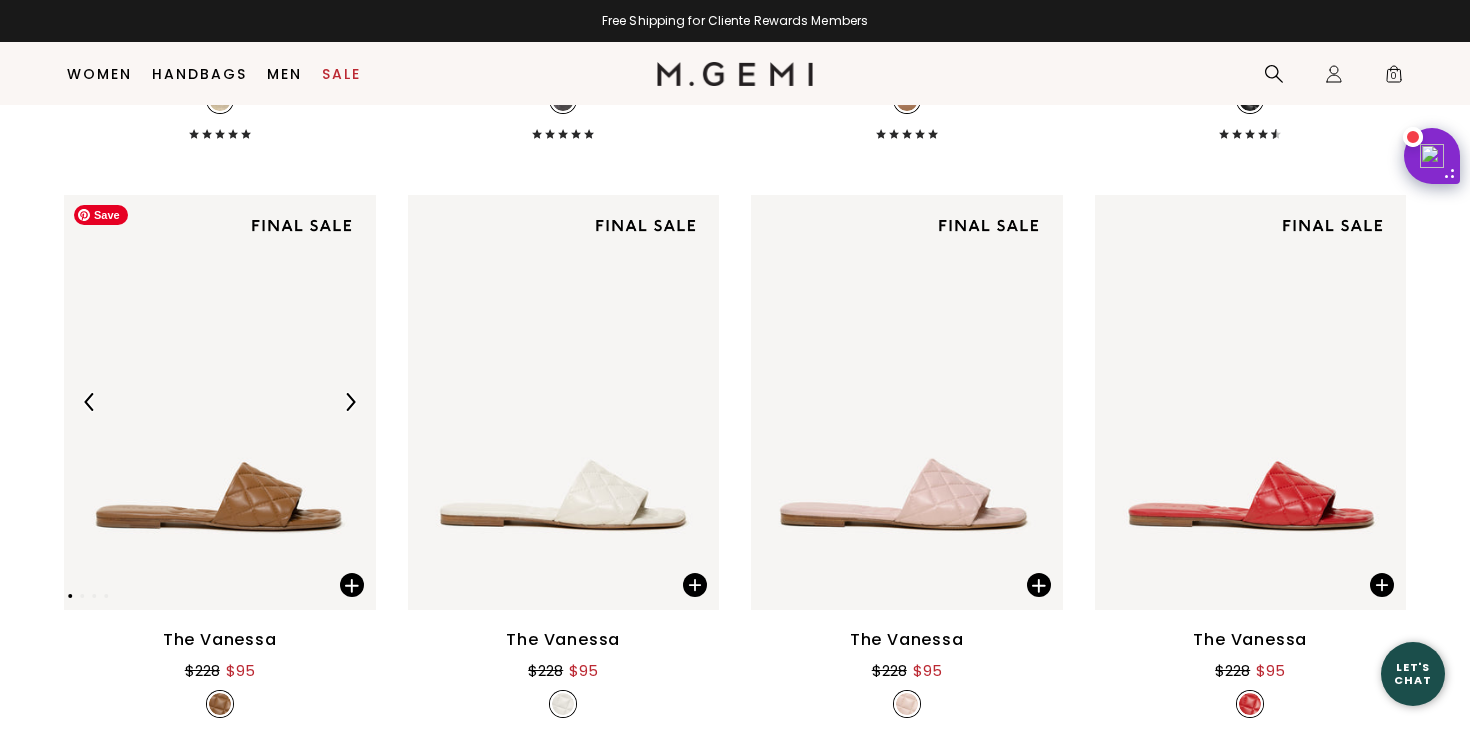 click at bounding box center [220, 403] 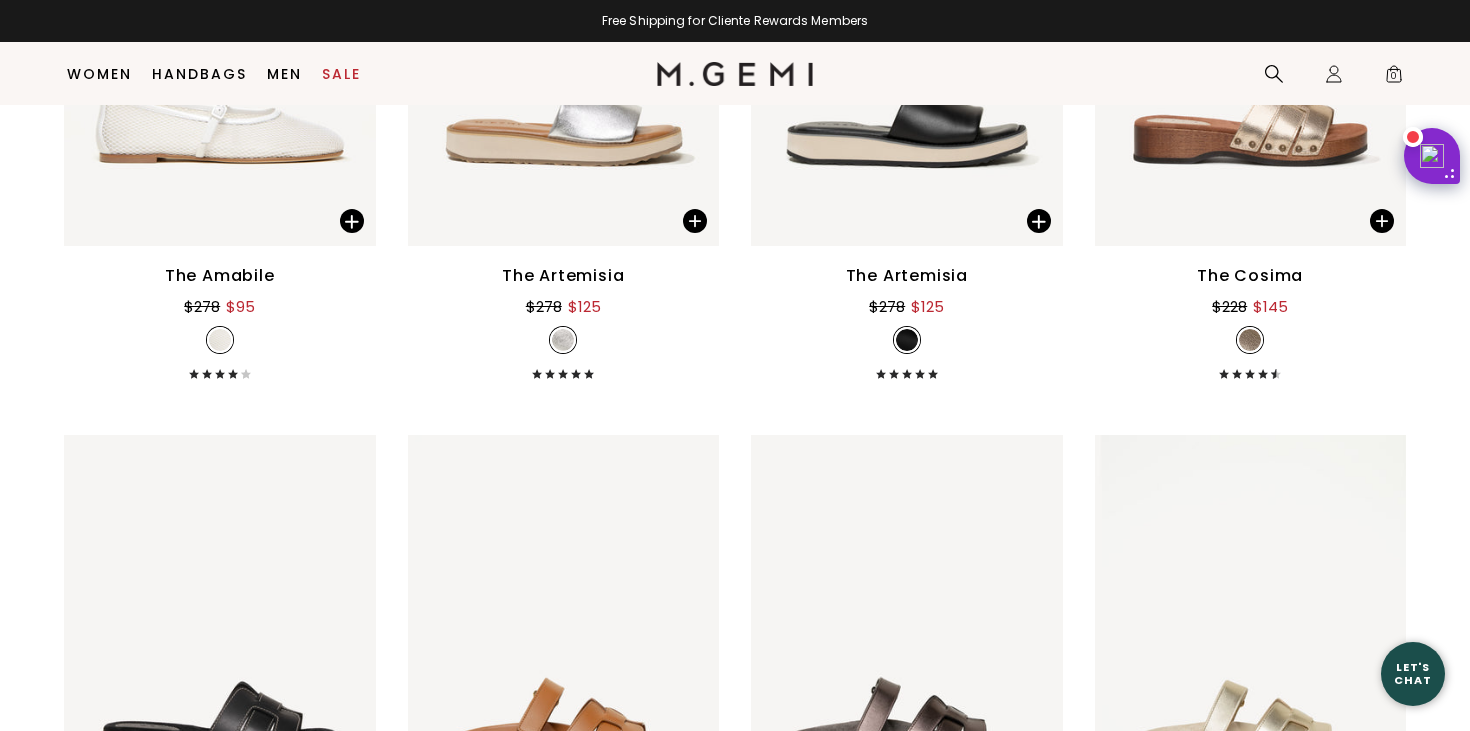 scroll, scrollTop: 10854, scrollLeft: 0, axis: vertical 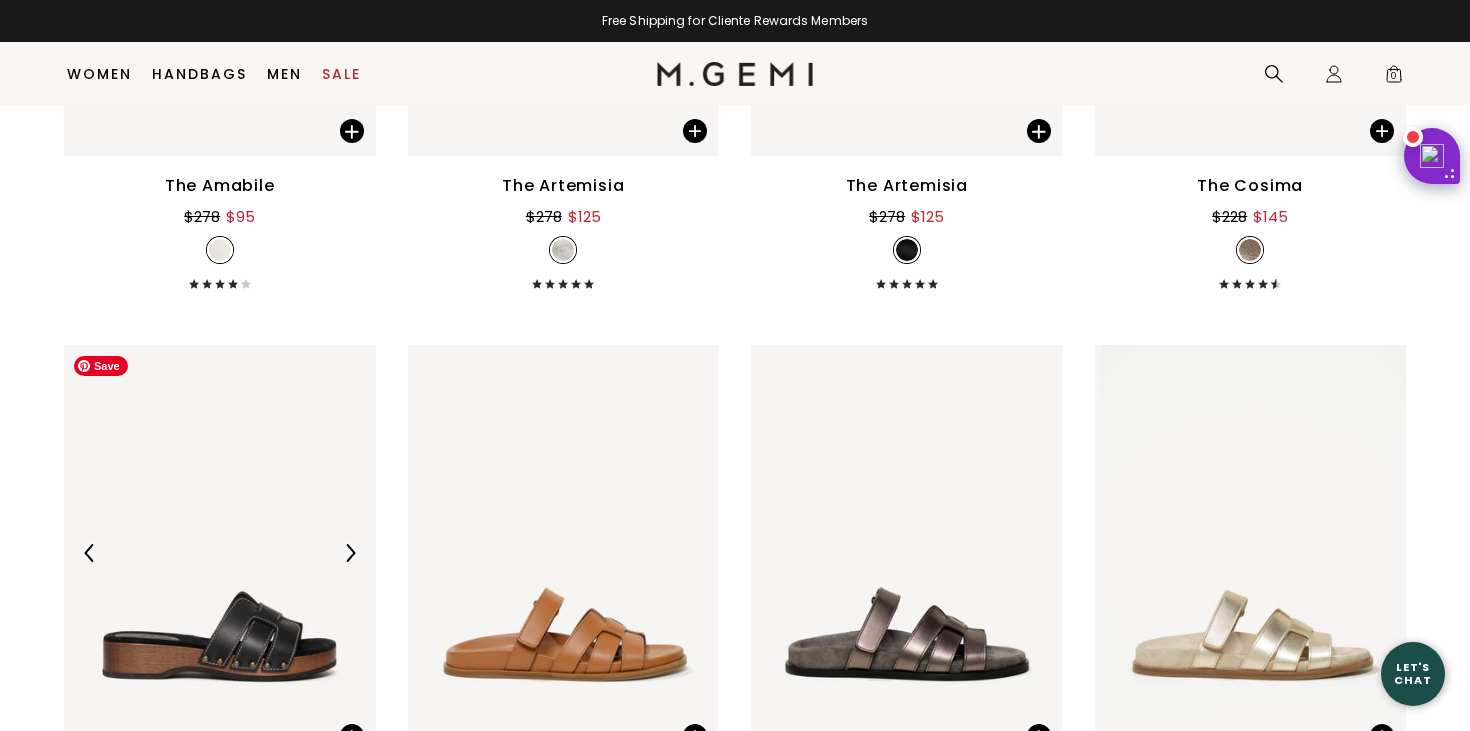 click at bounding box center (220, 553) 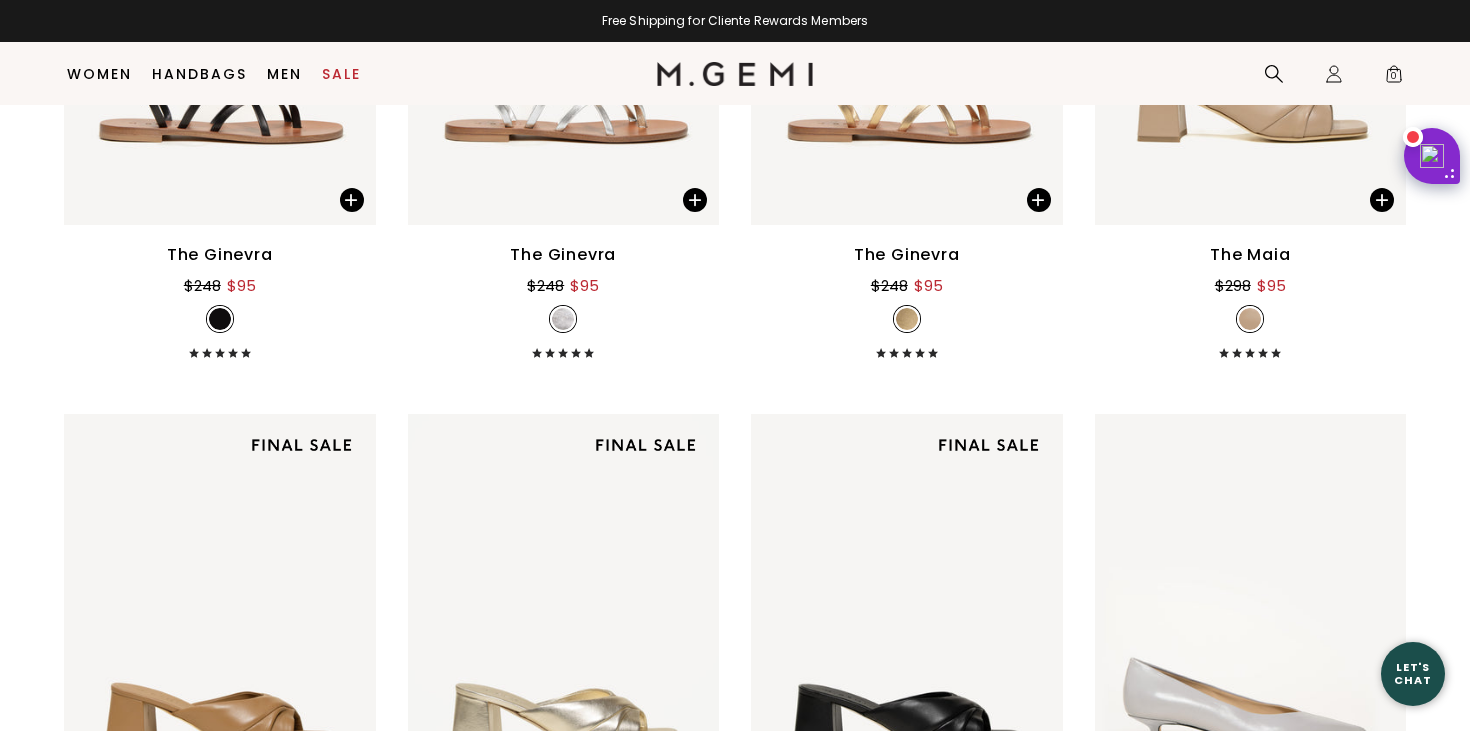 scroll, scrollTop: 13209, scrollLeft: 0, axis: vertical 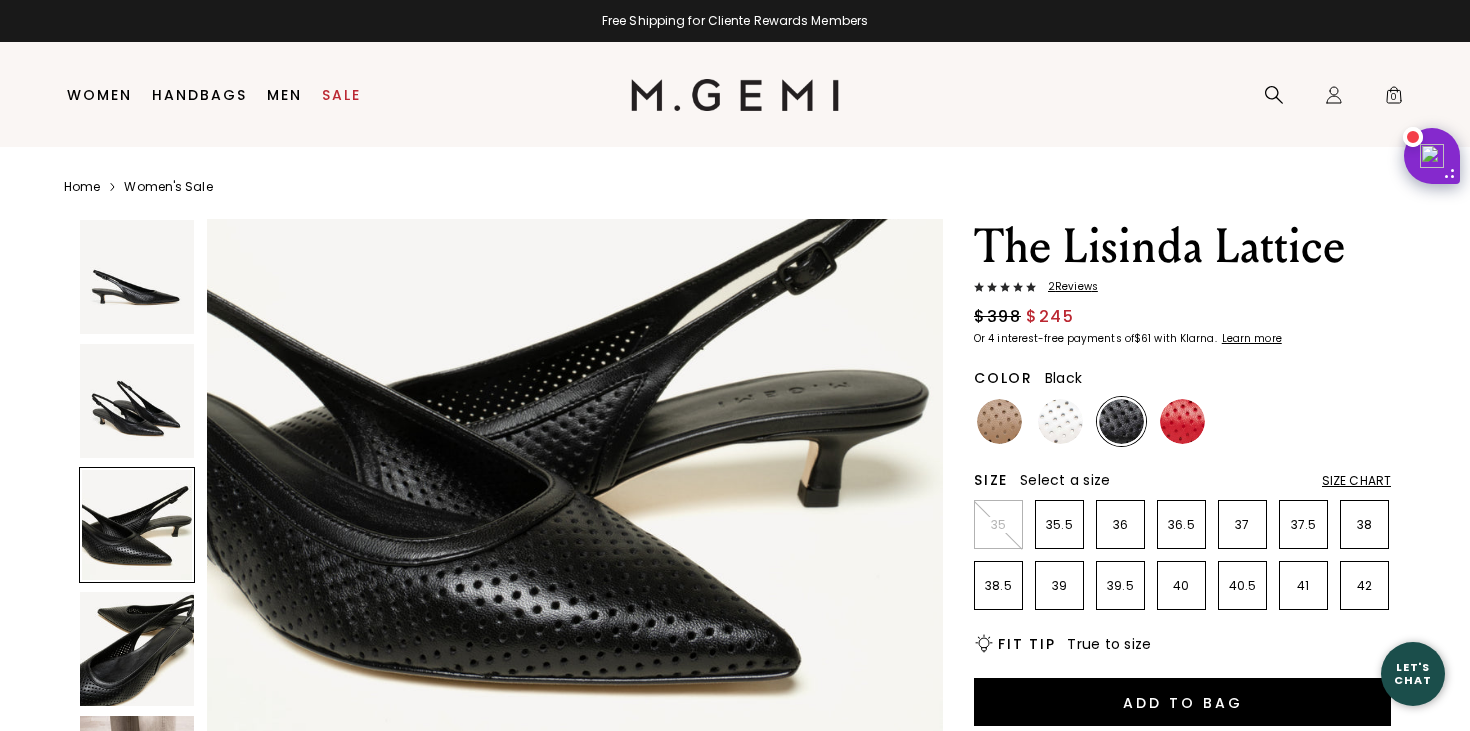 click at bounding box center [137, 525] 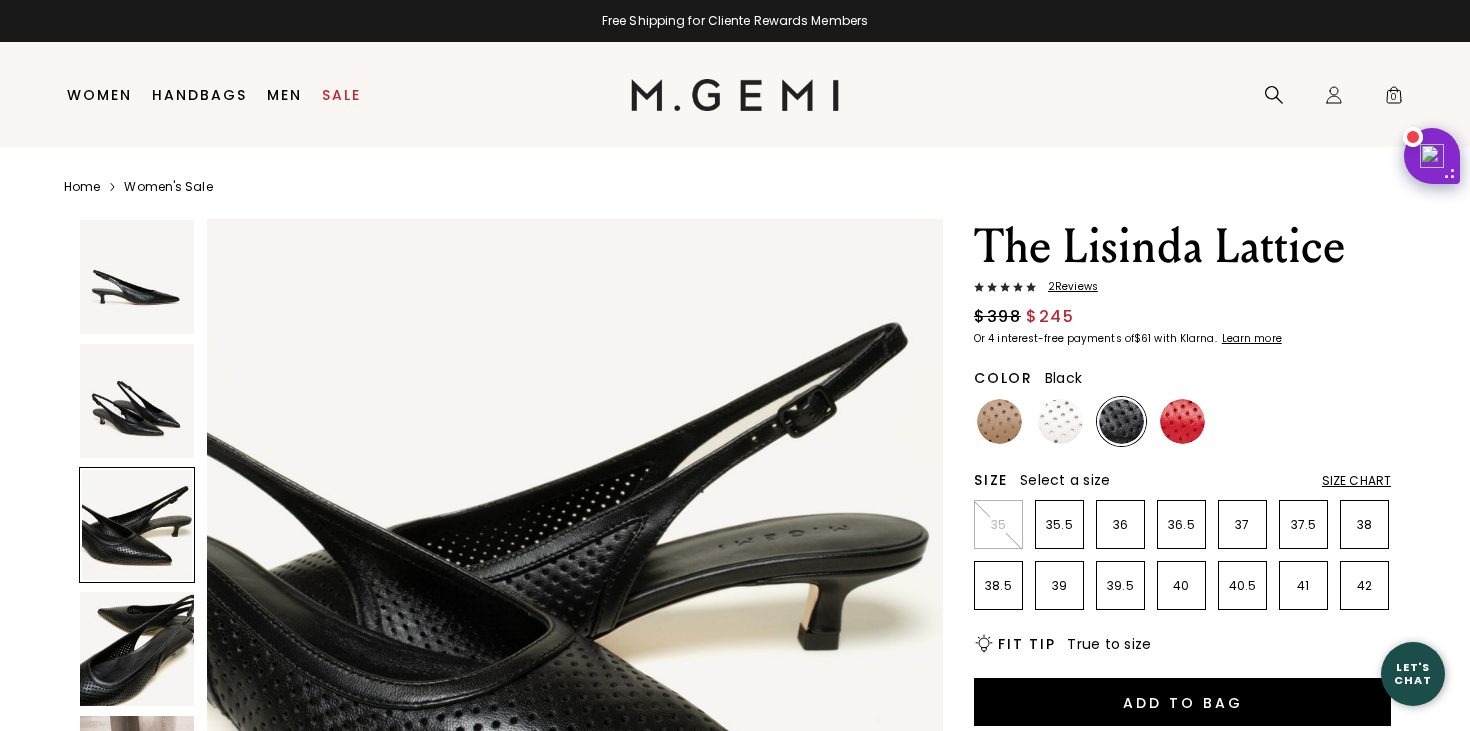 scroll, scrollTop: 1512, scrollLeft: 0, axis: vertical 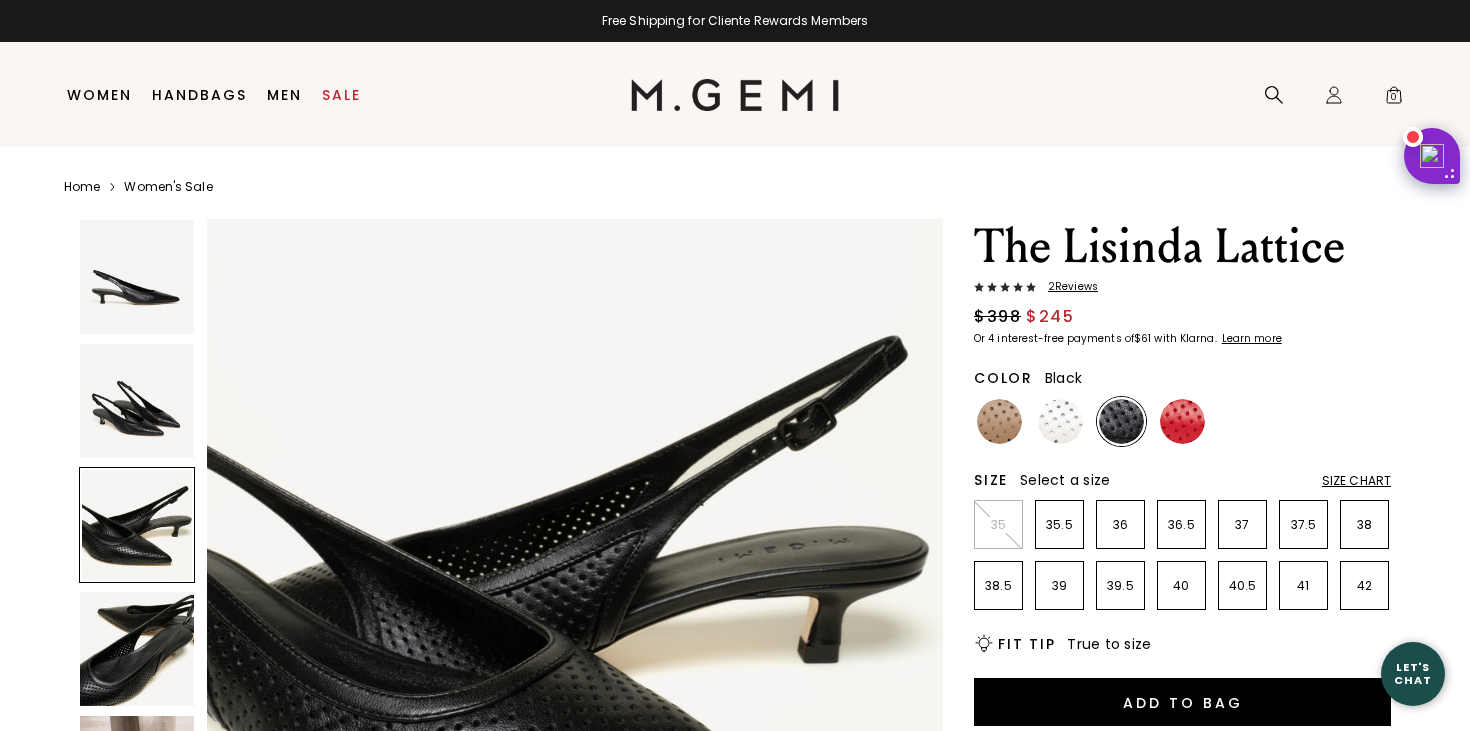 click at bounding box center [137, 401] 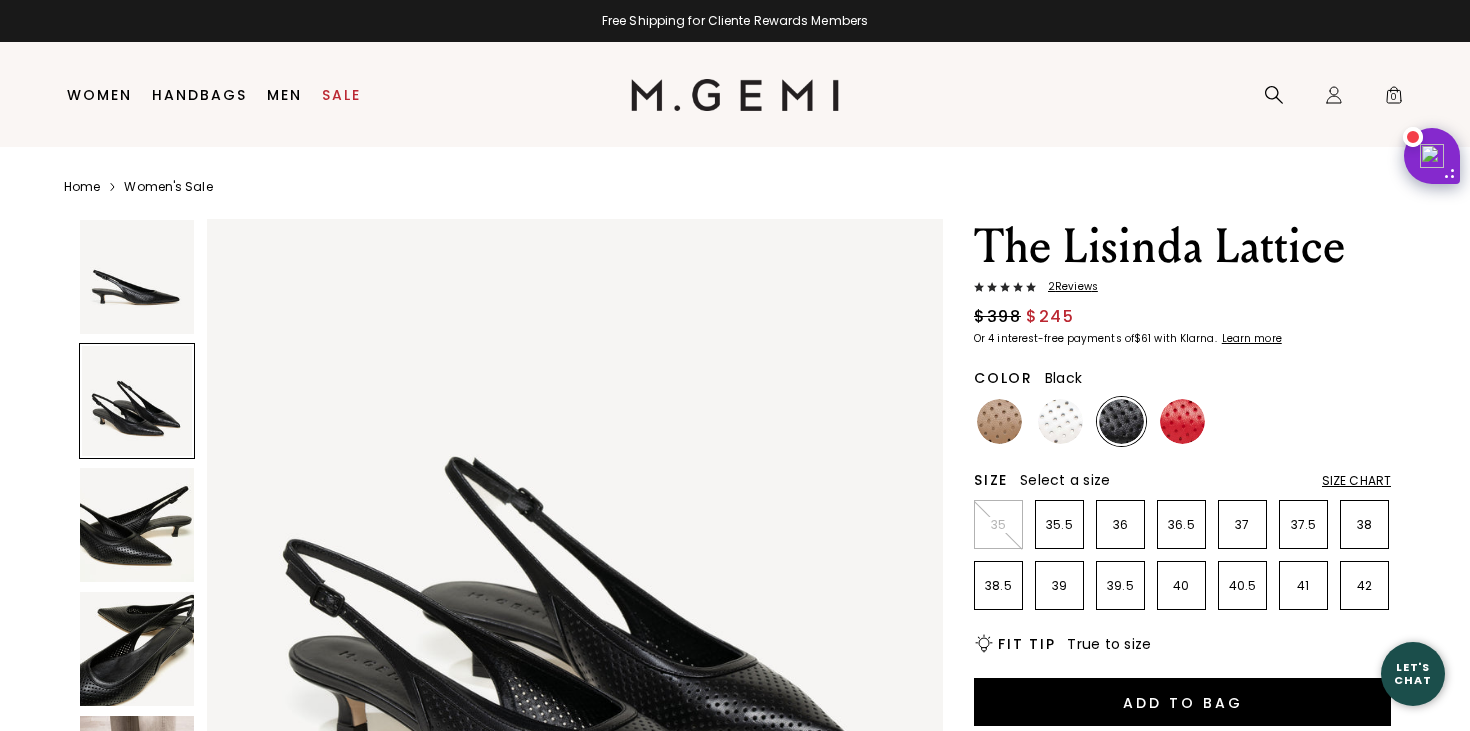 click at bounding box center [137, 649] 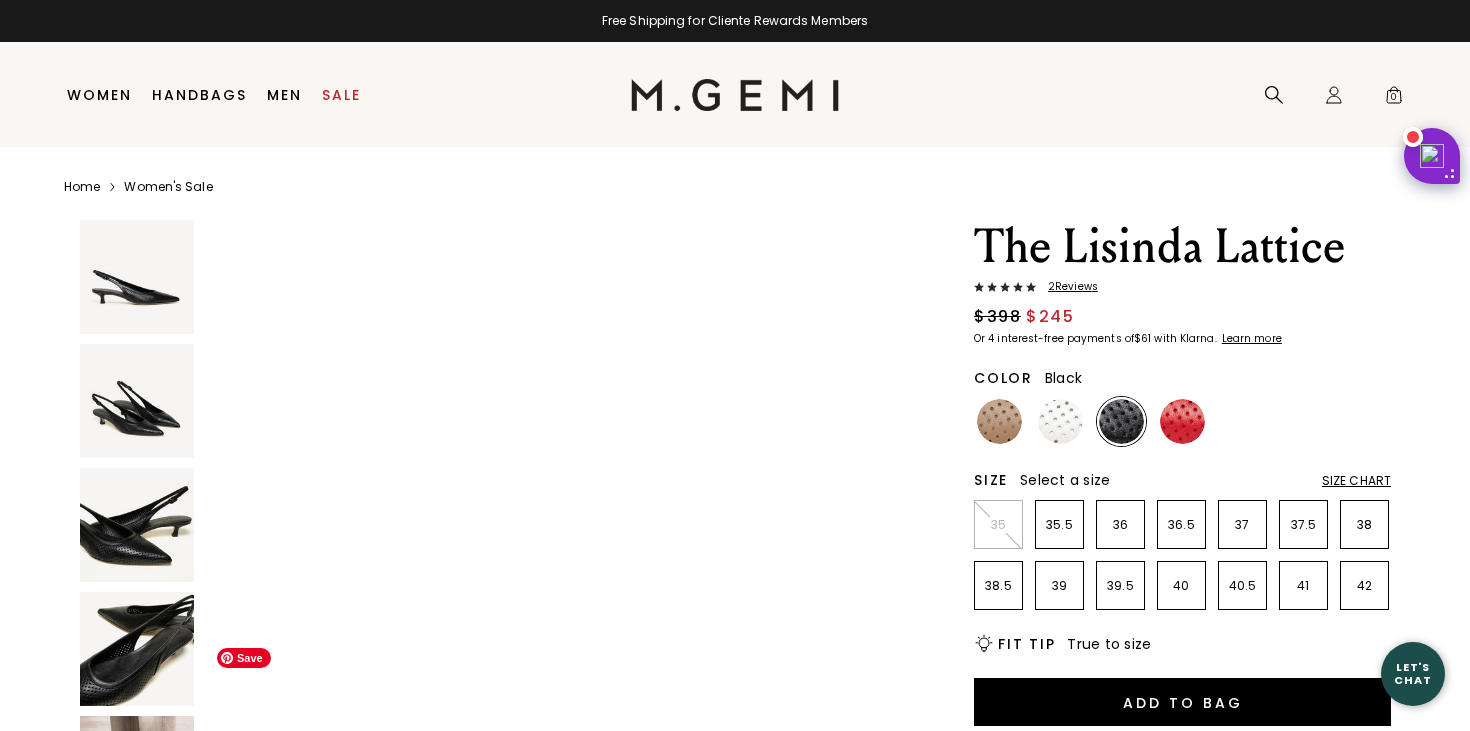 scroll, scrollTop: 3345, scrollLeft: 0, axis: vertical 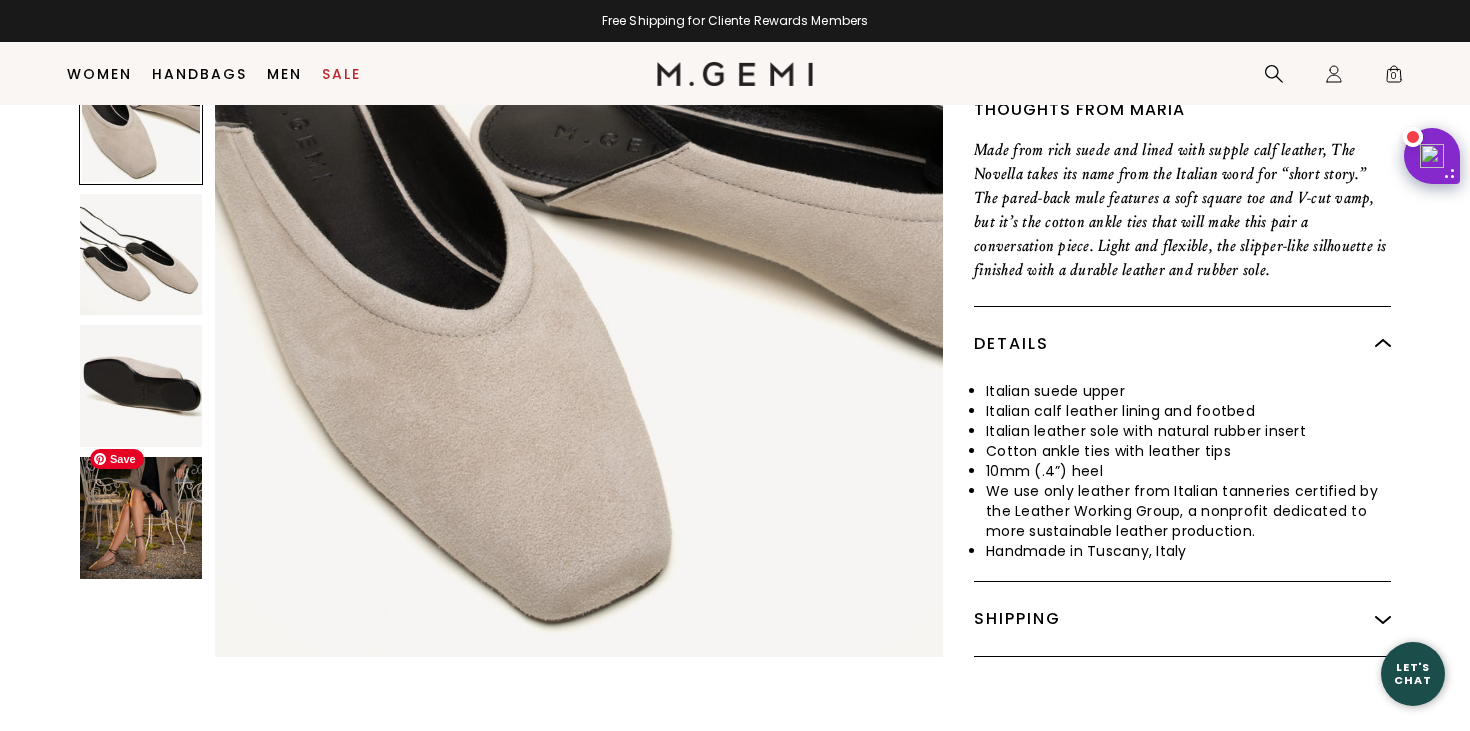 click at bounding box center (141, 518) 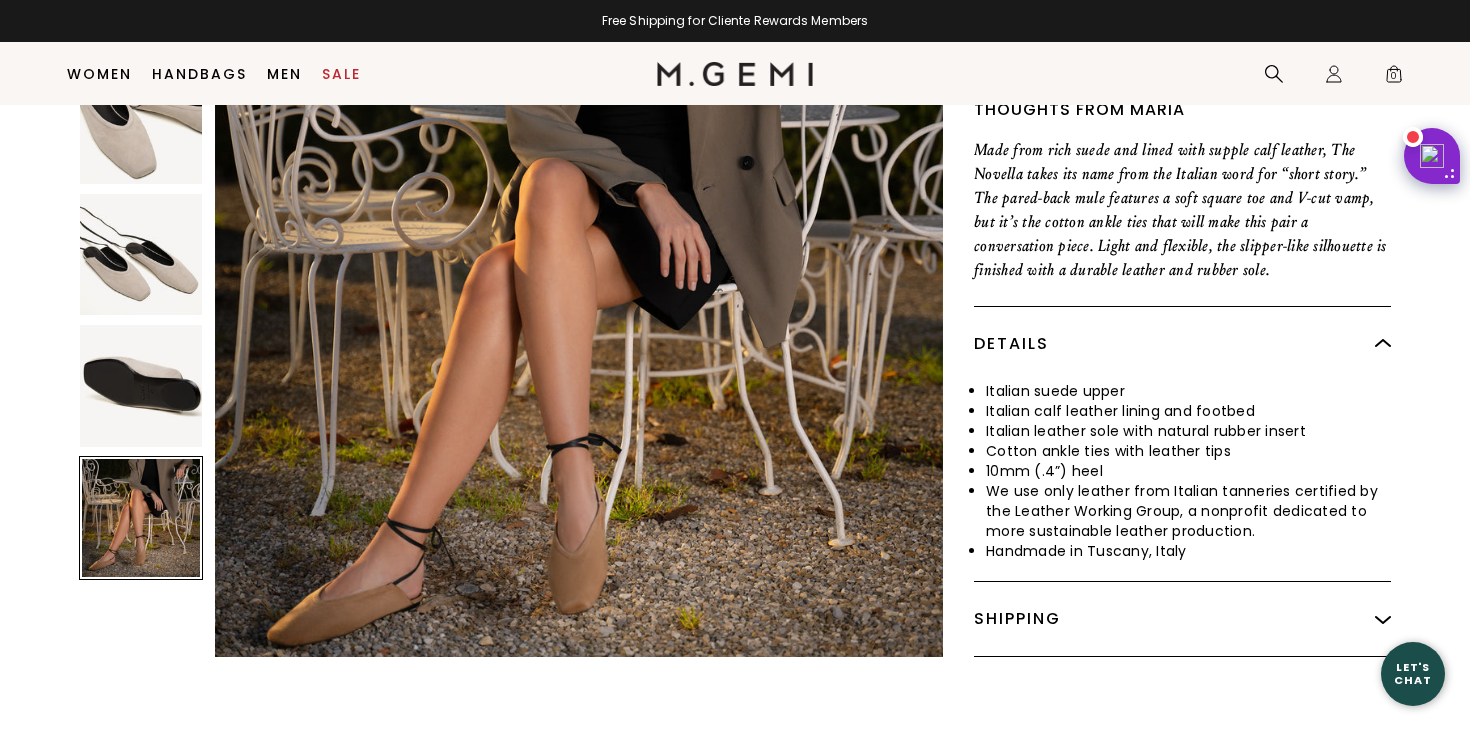 scroll, scrollTop: 2993, scrollLeft: 0, axis: vertical 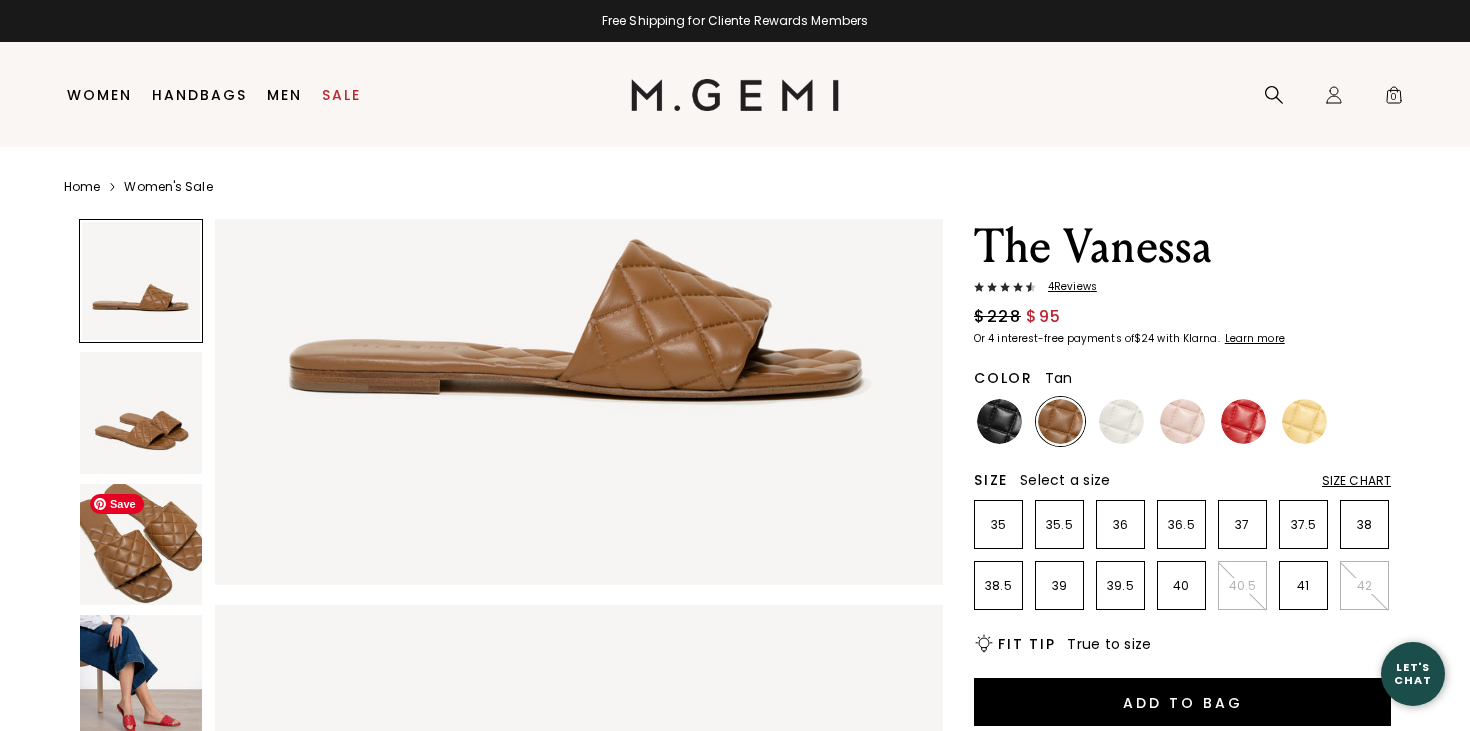 click at bounding box center [141, 545] 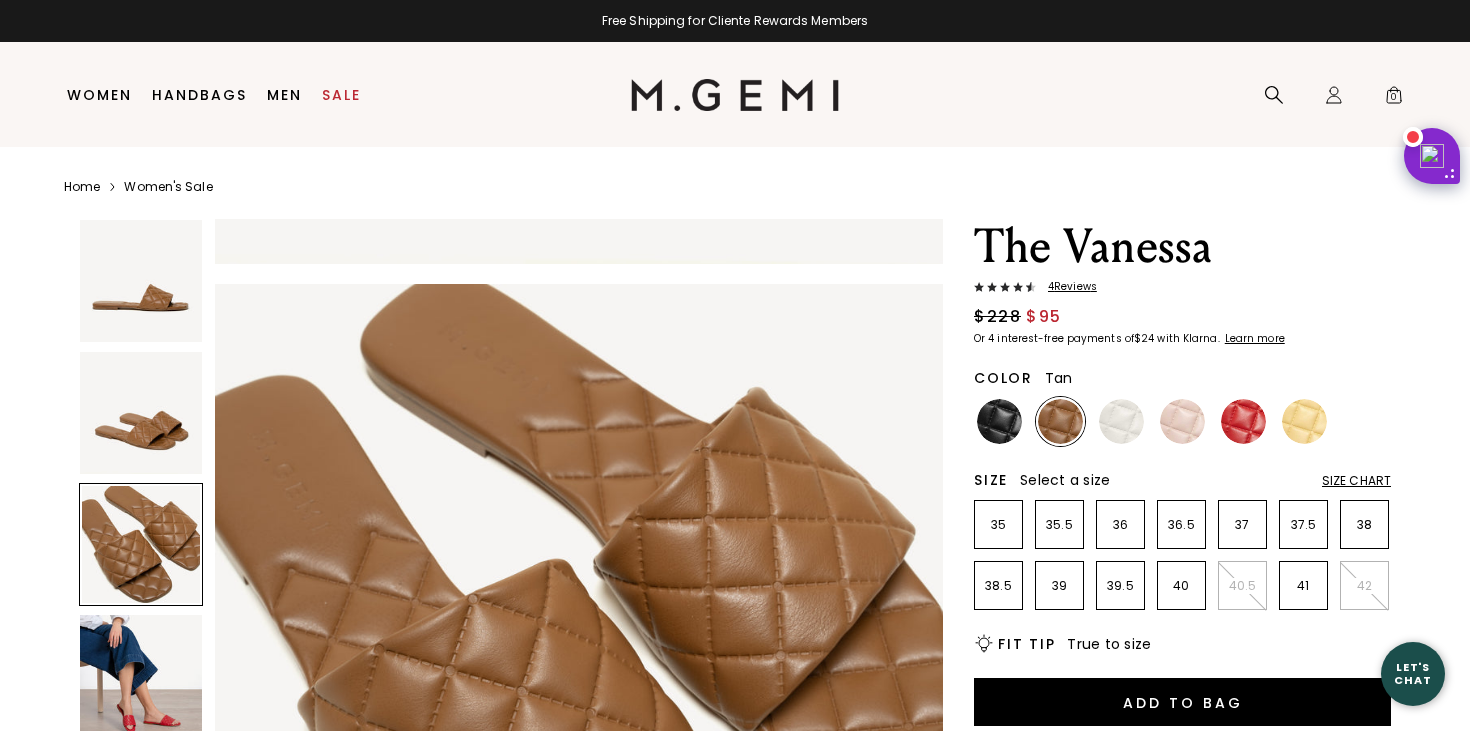 scroll, scrollTop: 1496, scrollLeft: 0, axis: vertical 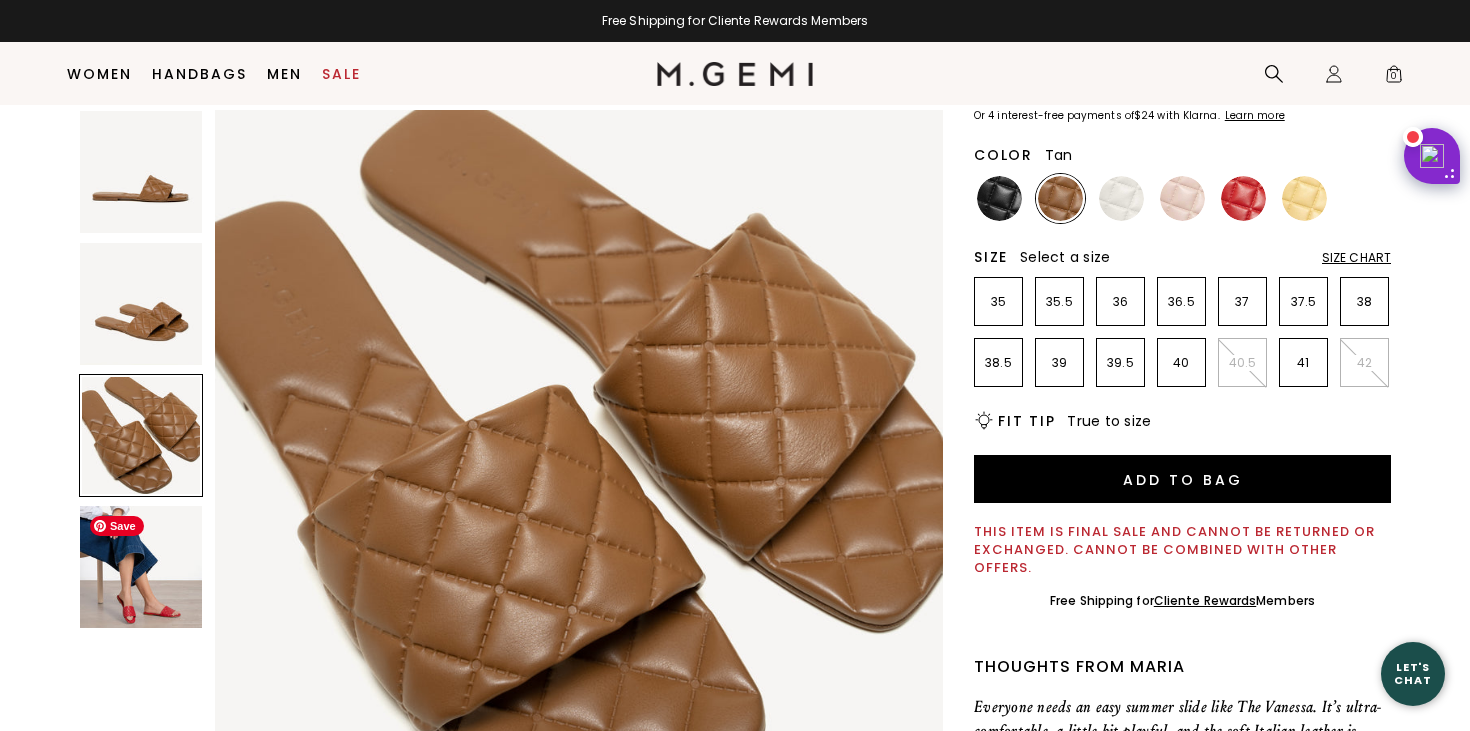 click at bounding box center [141, 567] 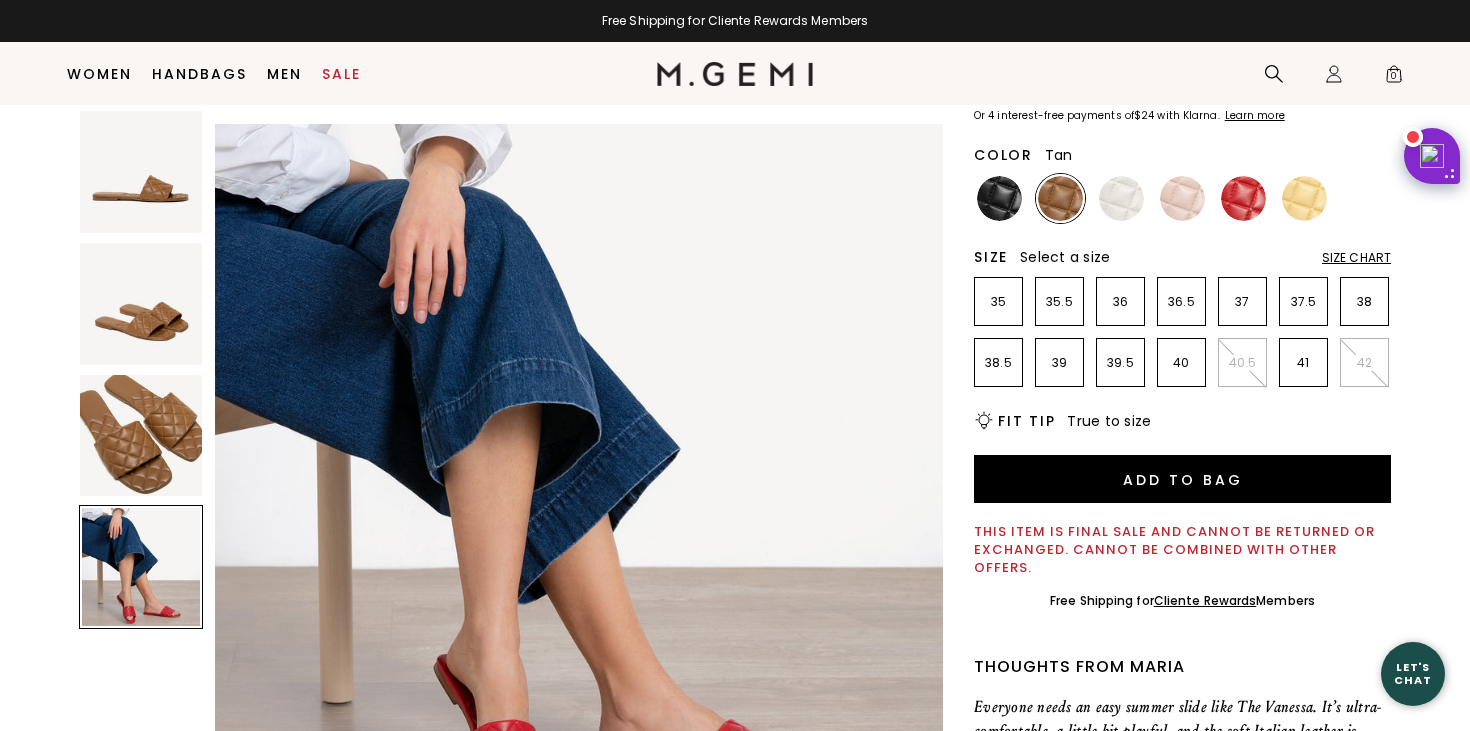 scroll, scrollTop: 2245, scrollLeft: 0, axis: vertical 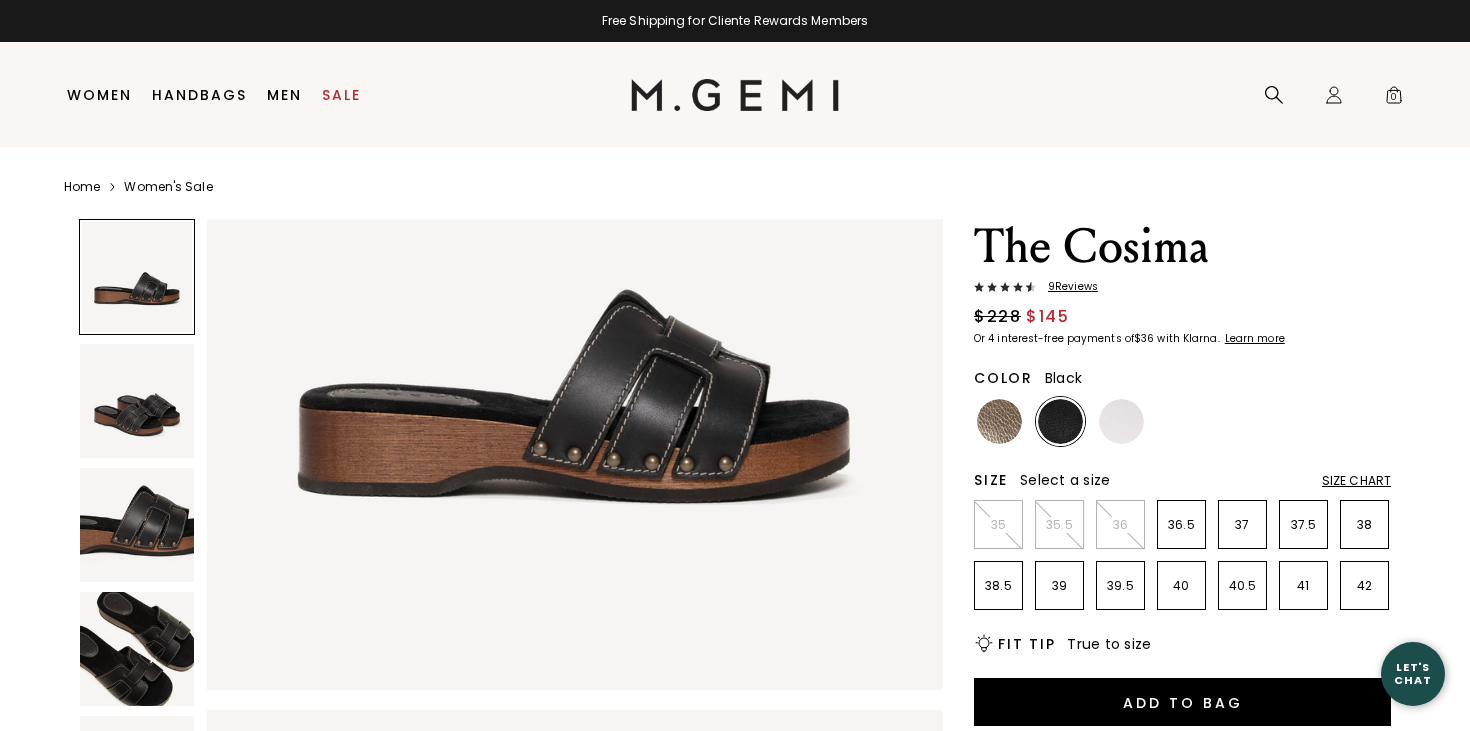 click at bounding box center [137, 649] 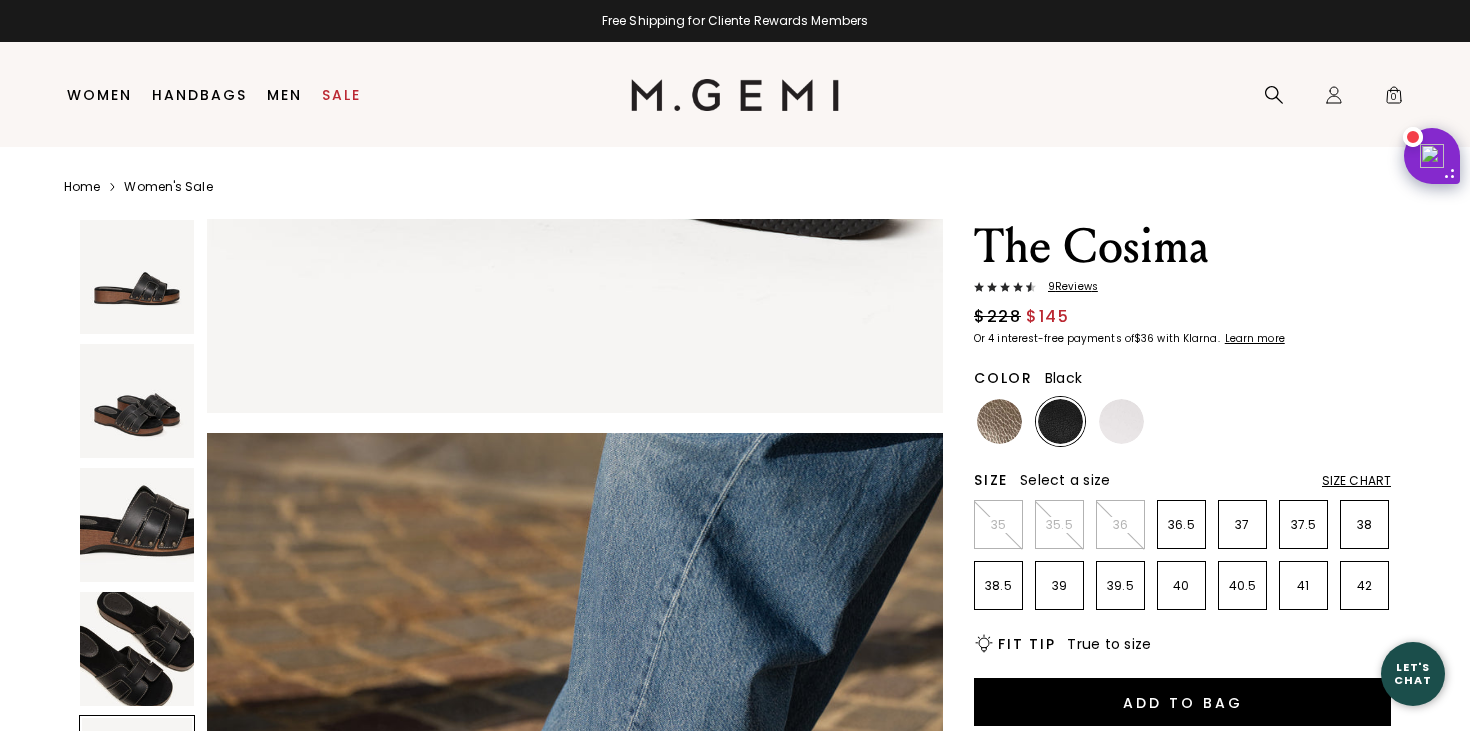 scroll, scrollTop: 3800, scrollLeft: 0, axis: vertical 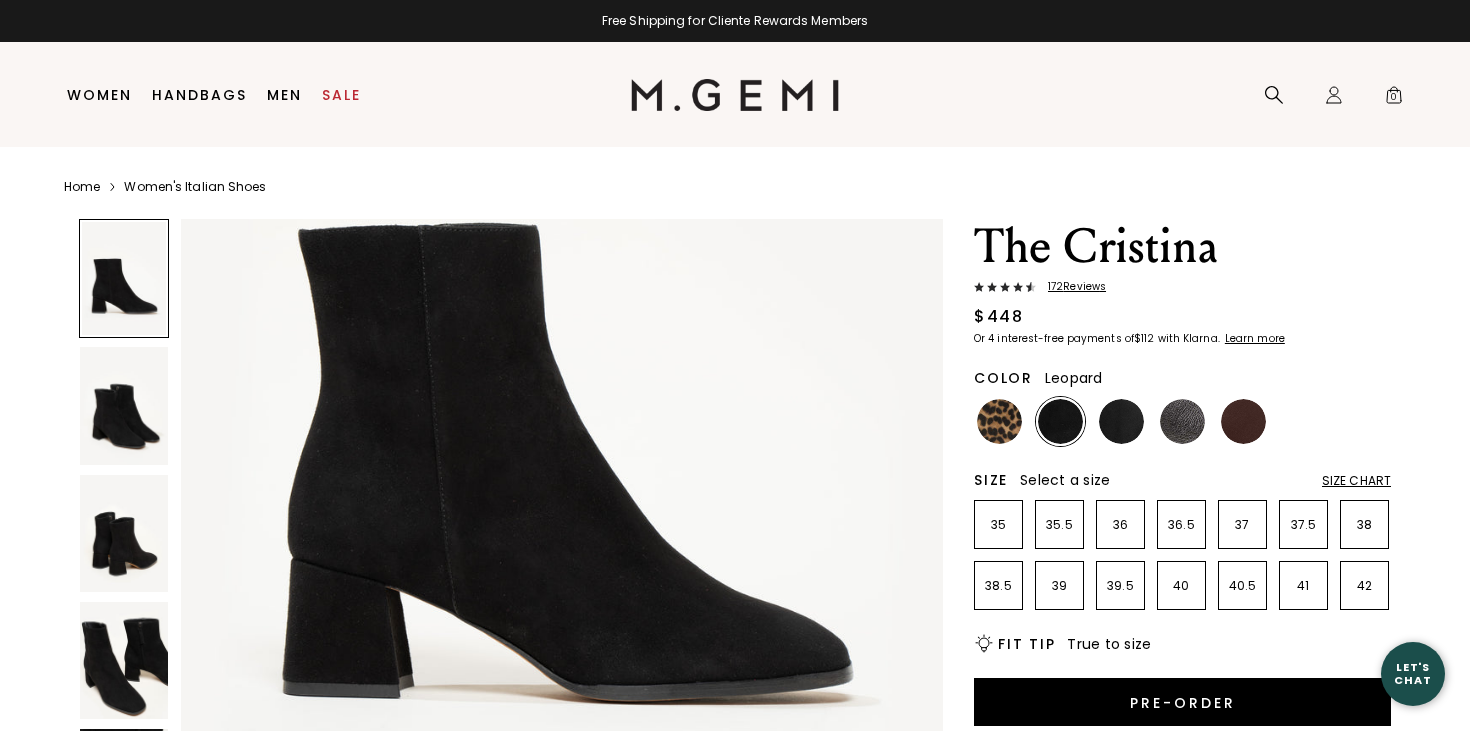 click at bounding box center (999, 421) 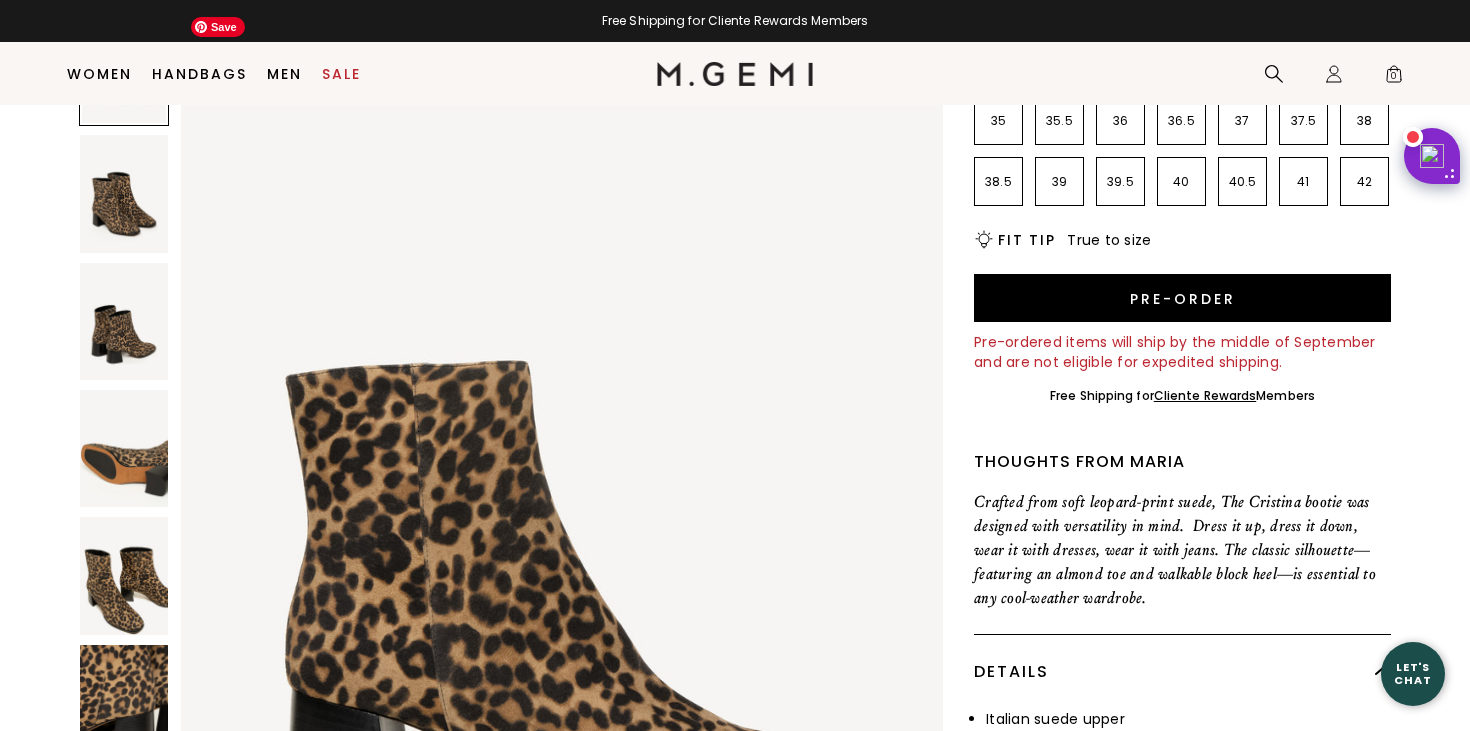 scroll, scrollTop: 219, scrollLeft: 0, axis: vertical 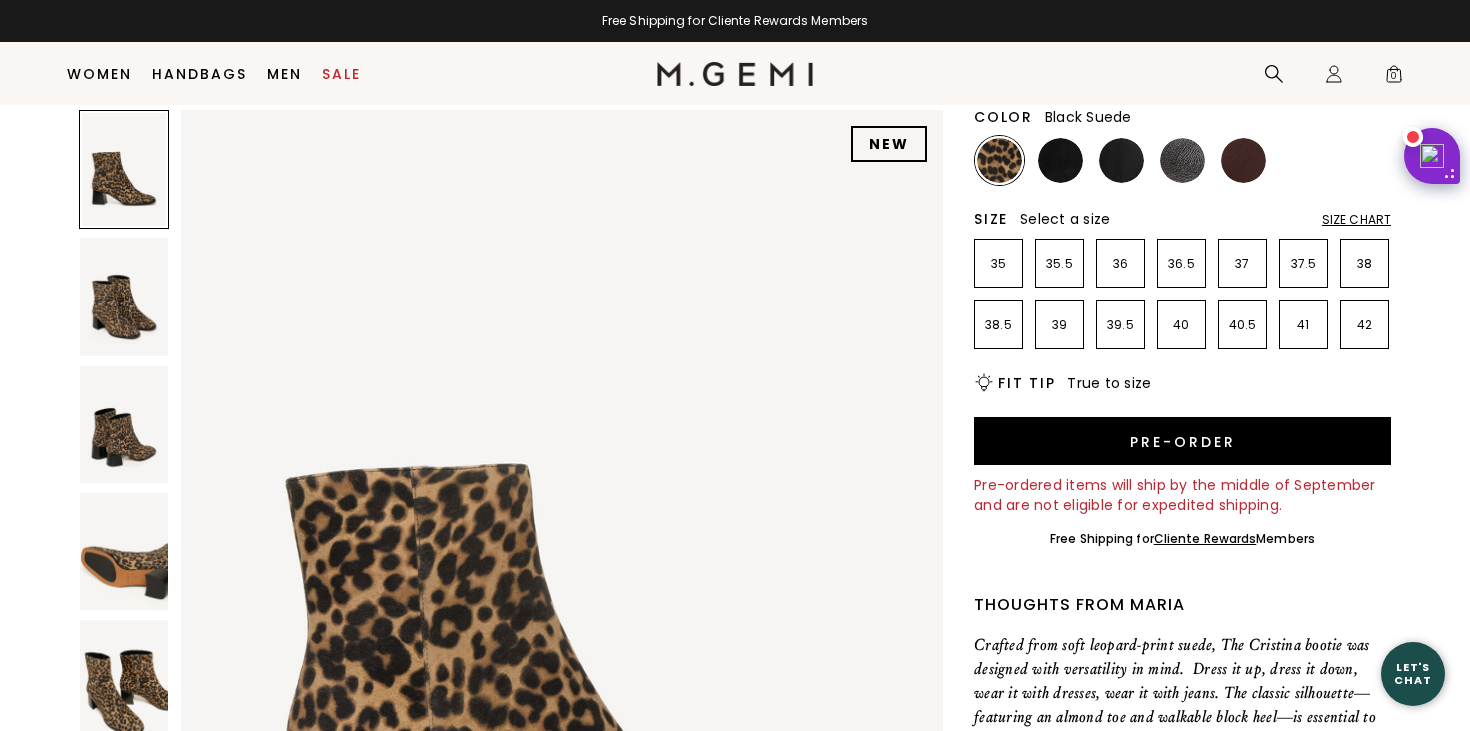 click at bounding box center [1060, 160] 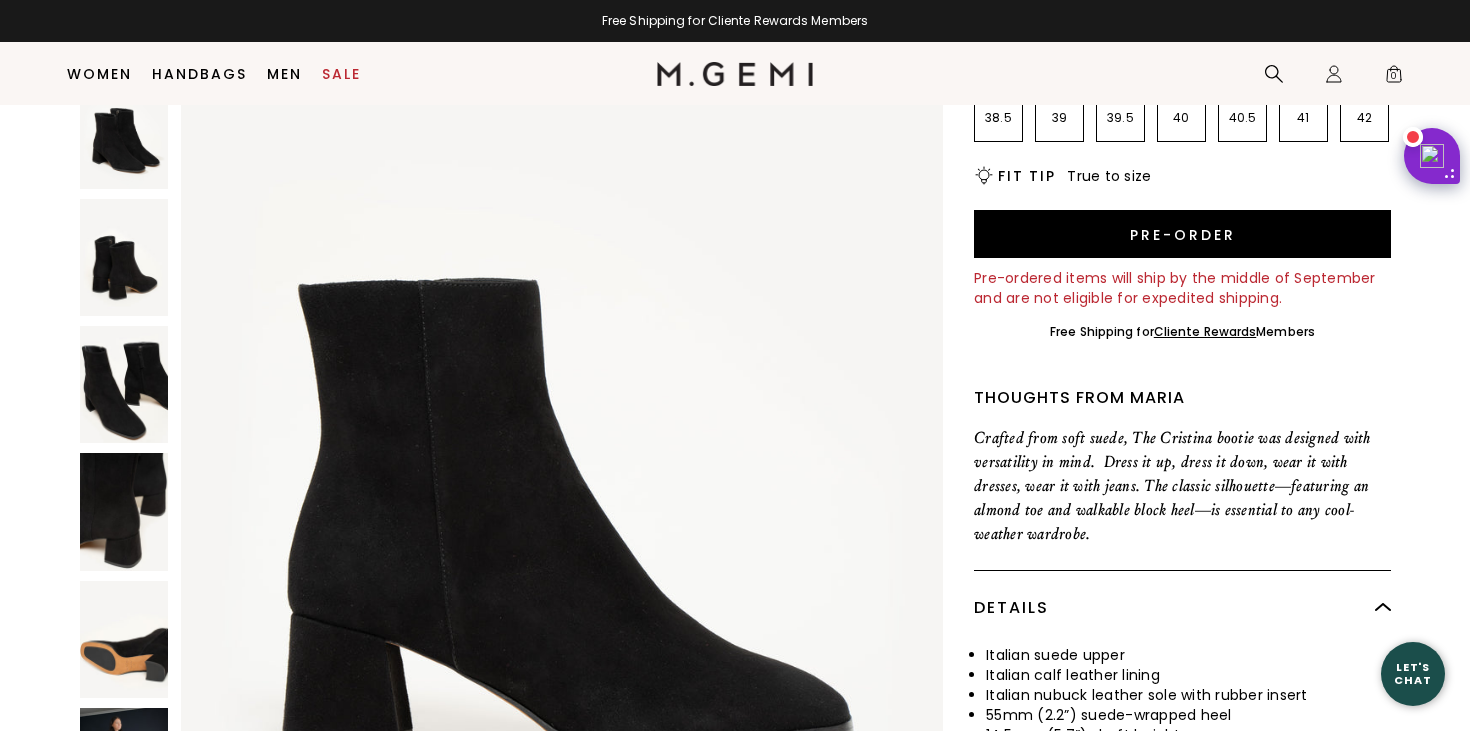 scroll, scrollTop: 80, scrollLeft: 0, axis: vertical 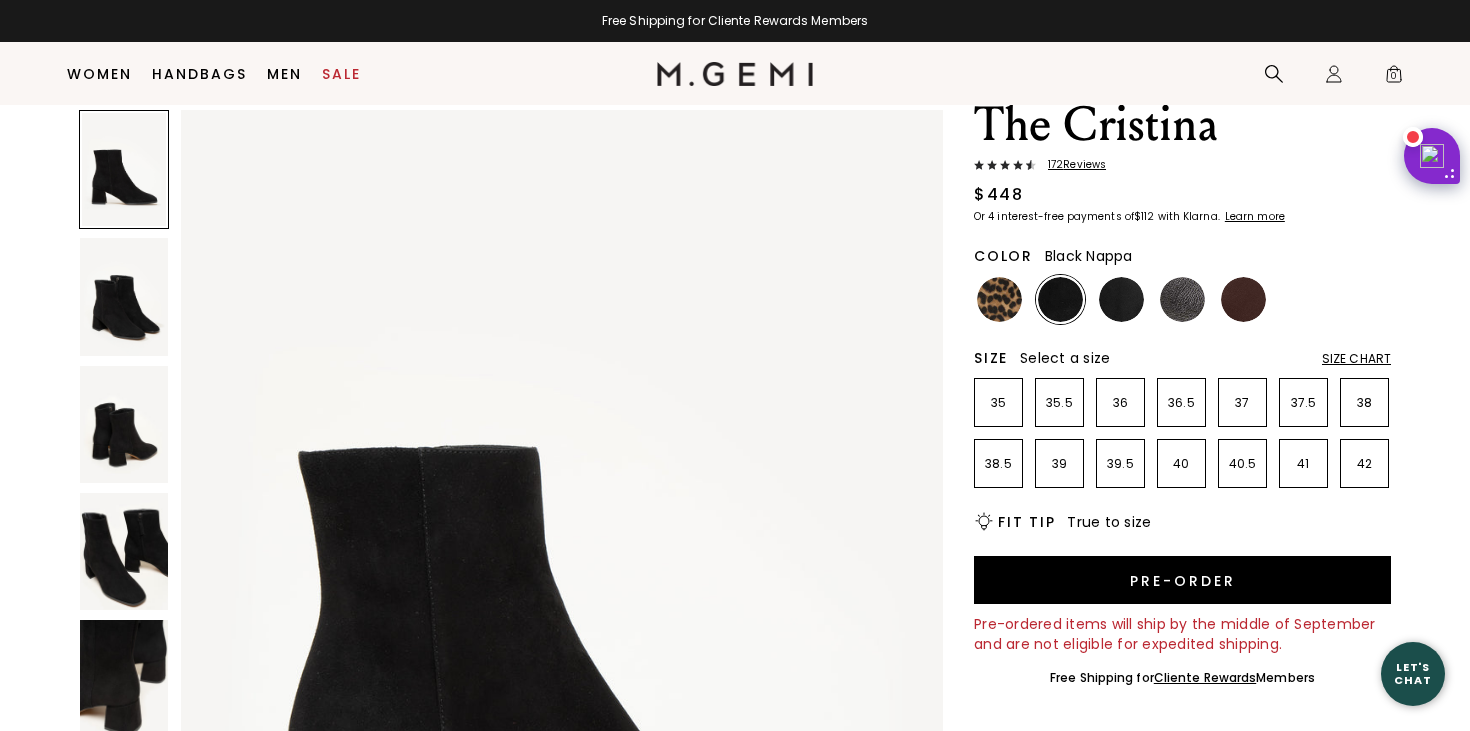 click at bounding box center (1121, 299) 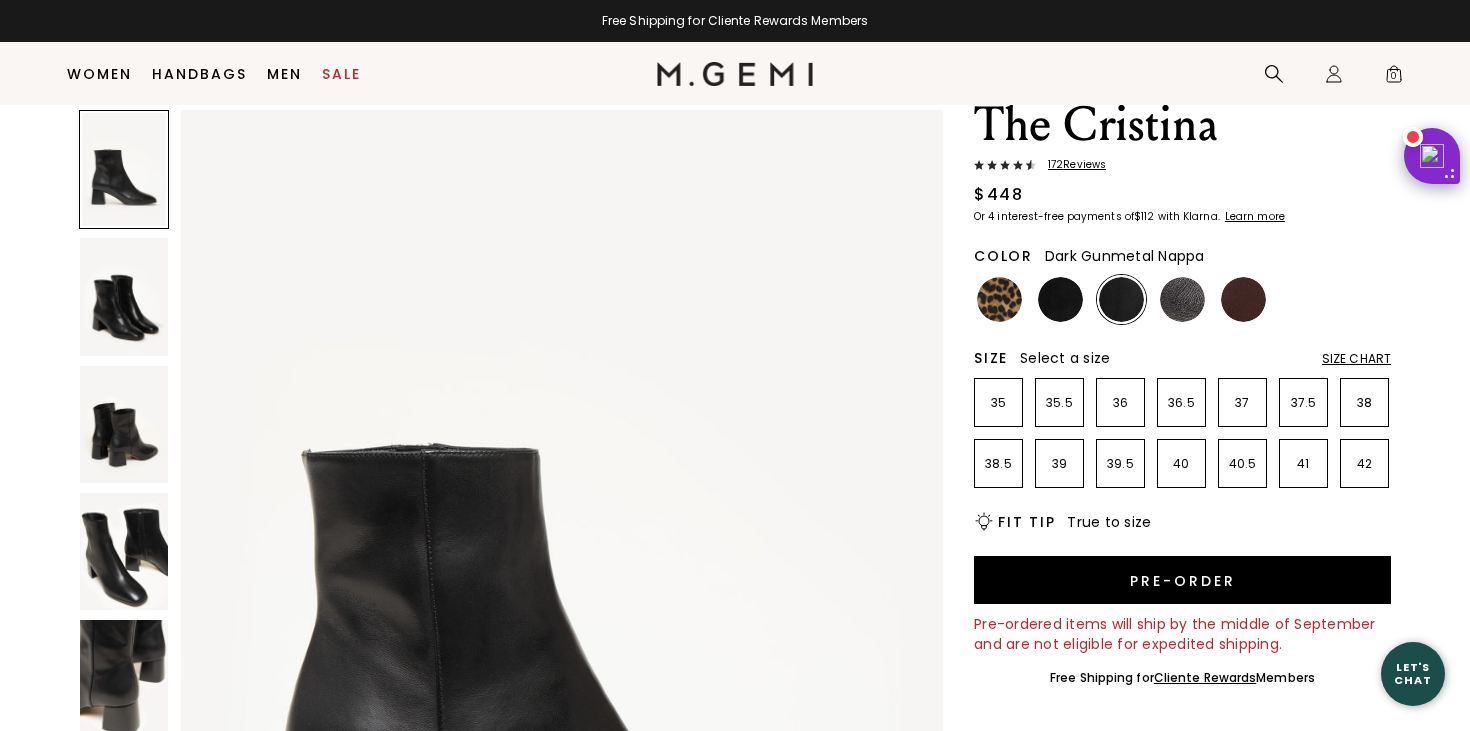 click at bounding box center [1182, 299] 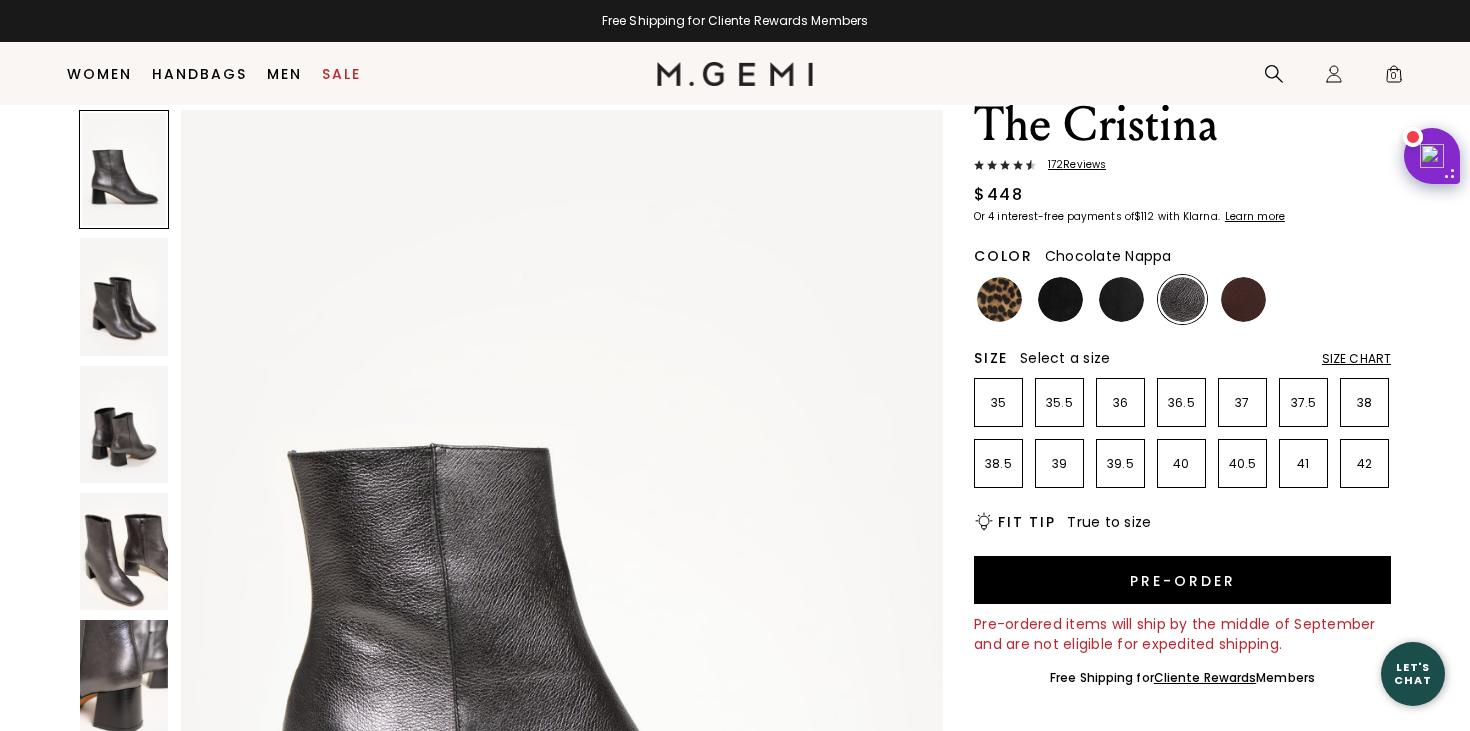 click at bounding box center (1243, 299) 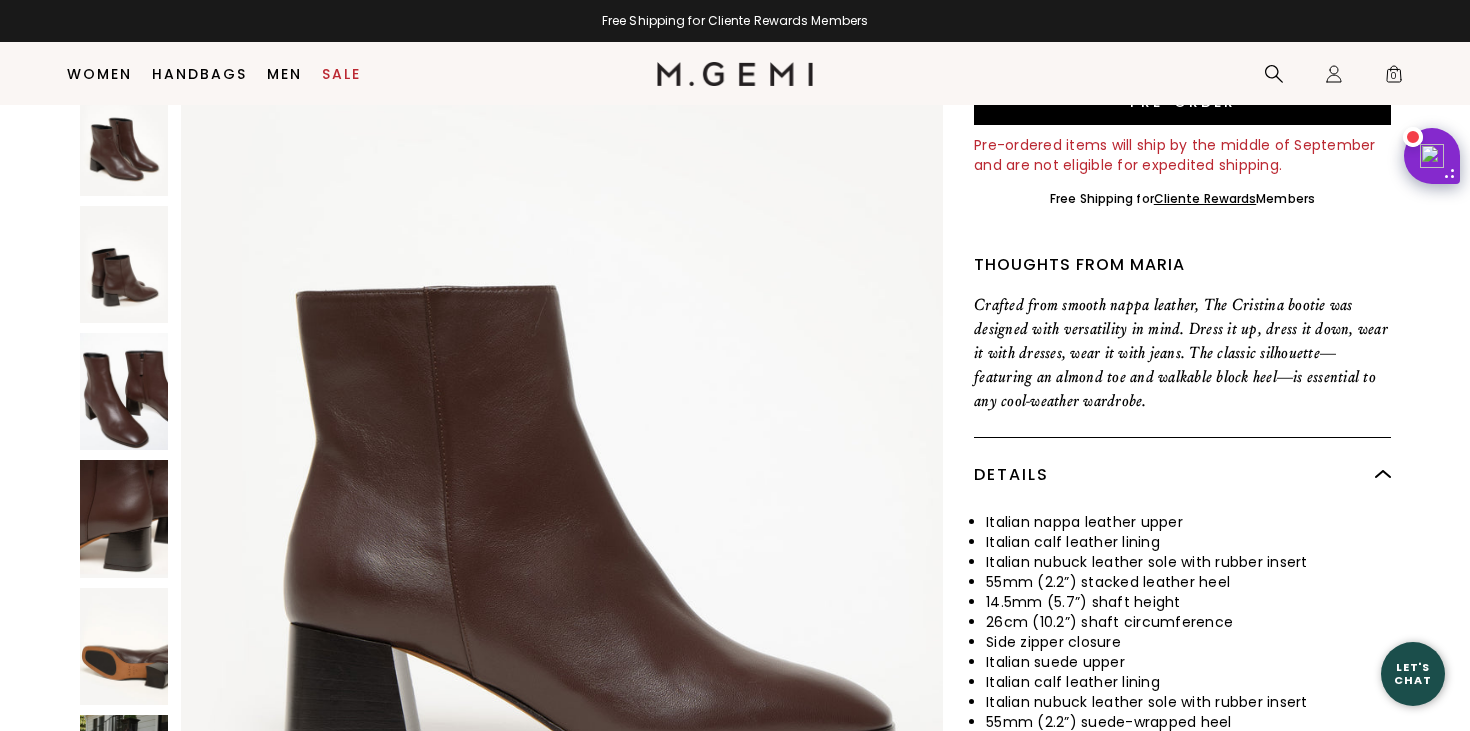 scroll, scrollTop: 0, scrollLeft: 0, axis: both 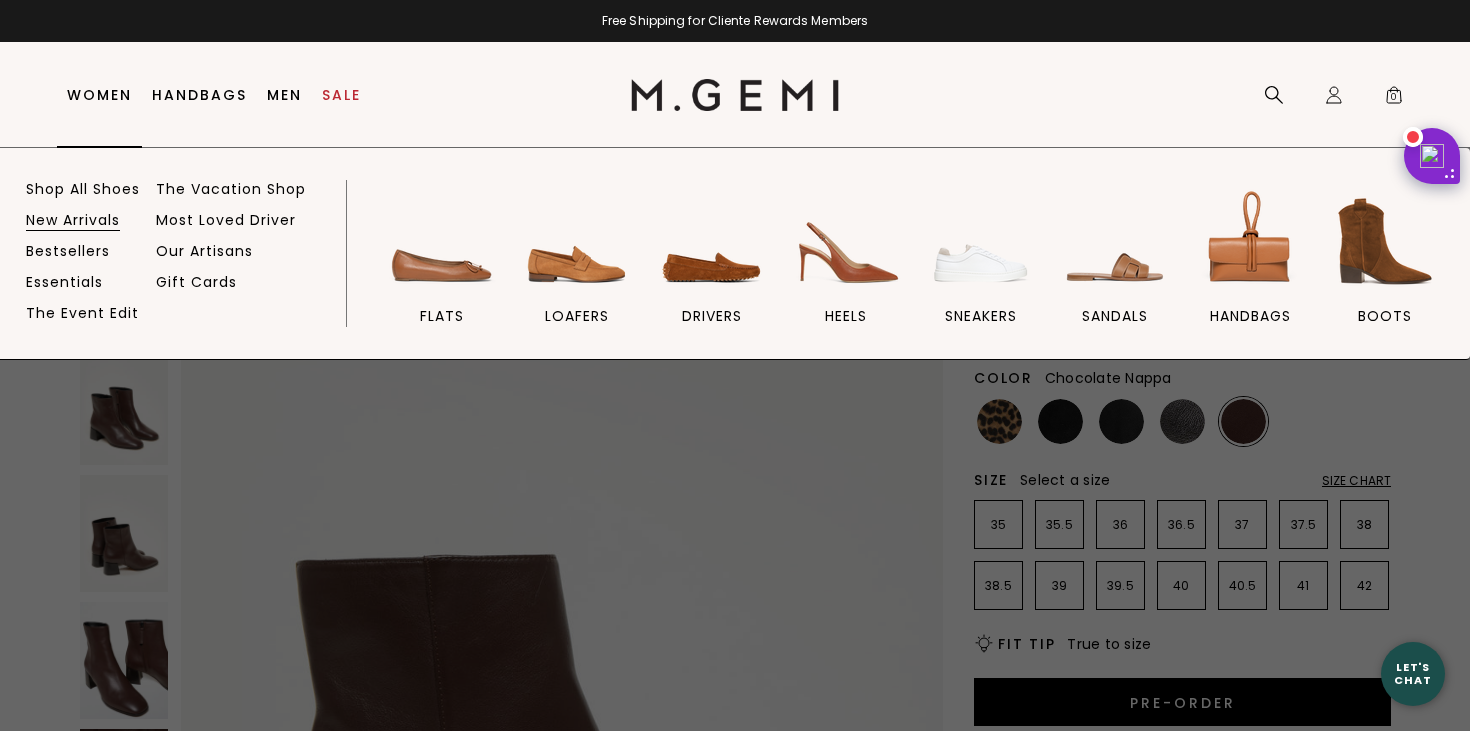 click on "New Arrivals" at bounding box center (73, 220) 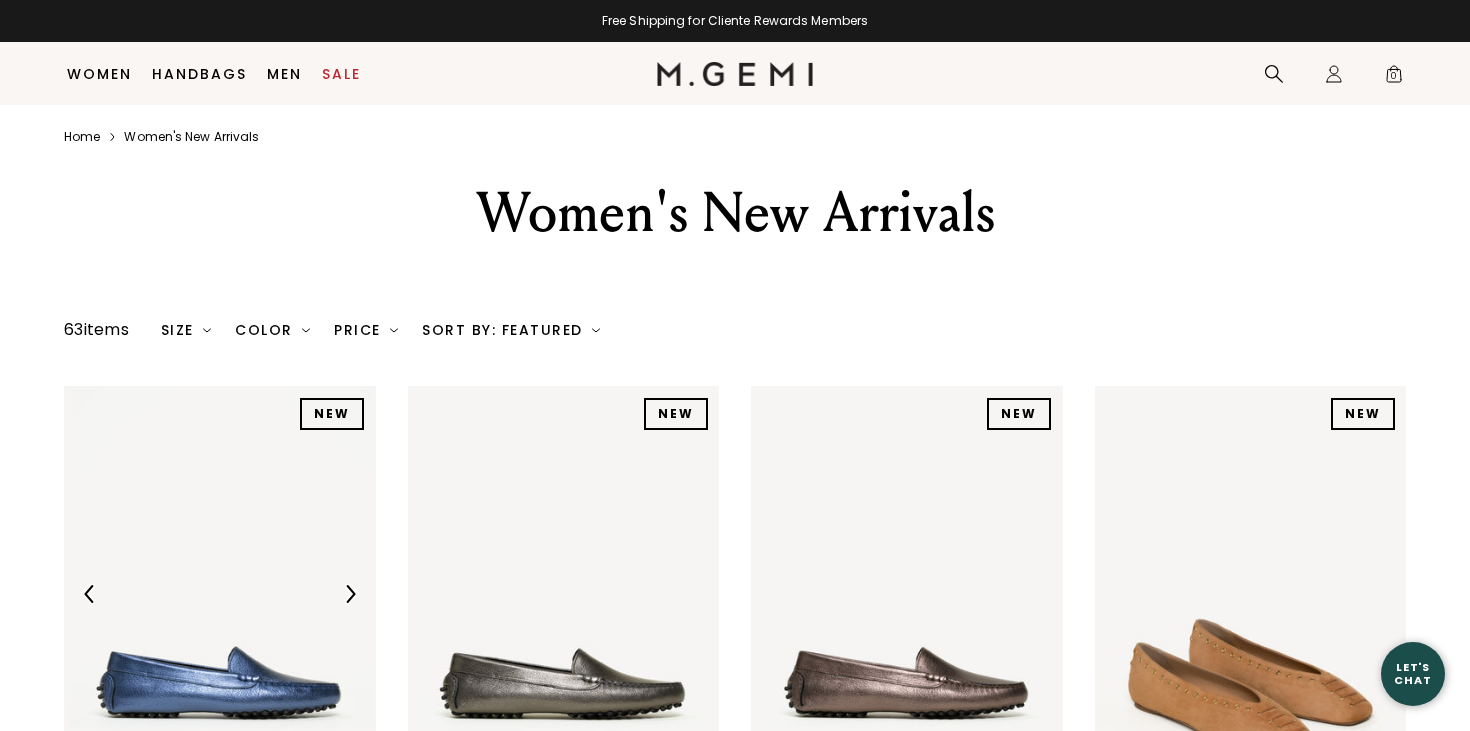 scroll, scrollTop: 481, scrollLeft: 0, axis: vertical 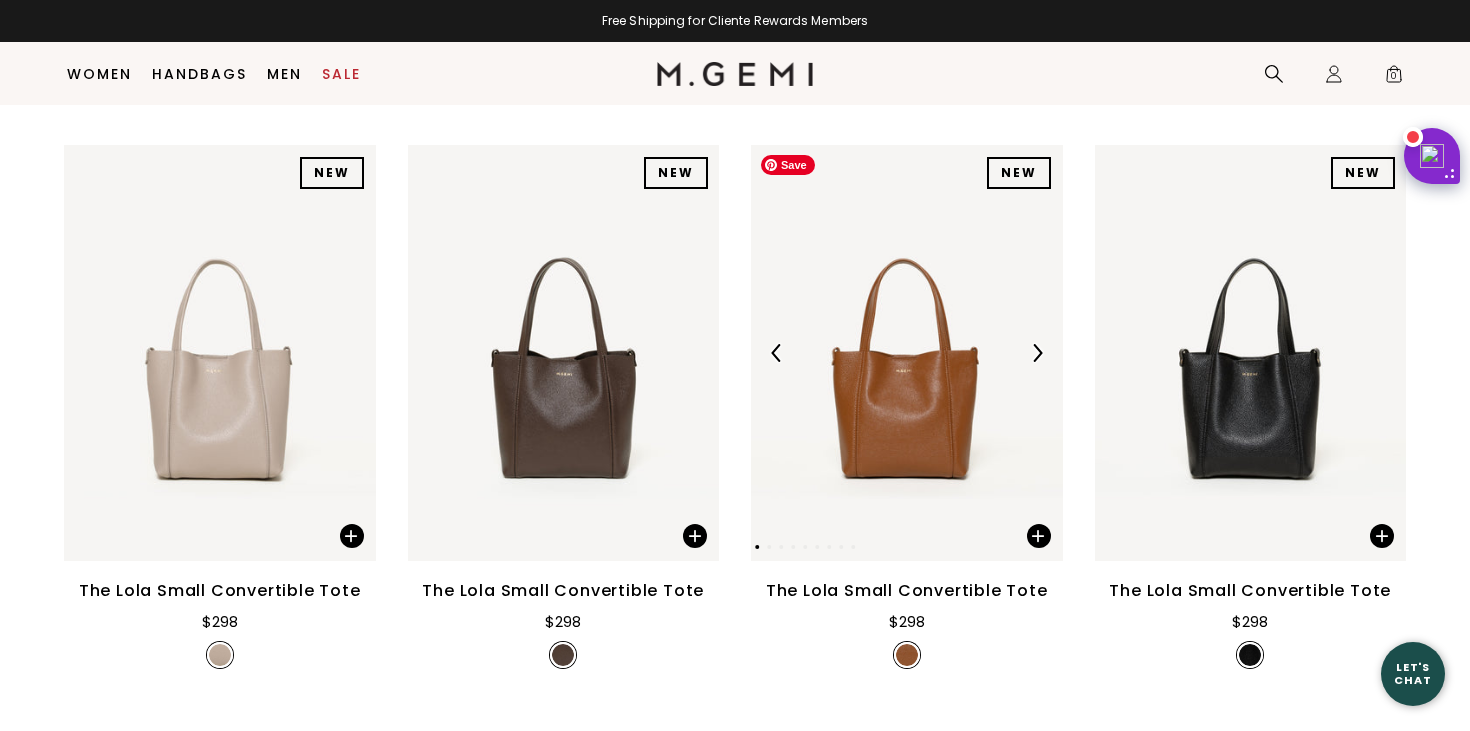 click at bounding box center (907, 353) 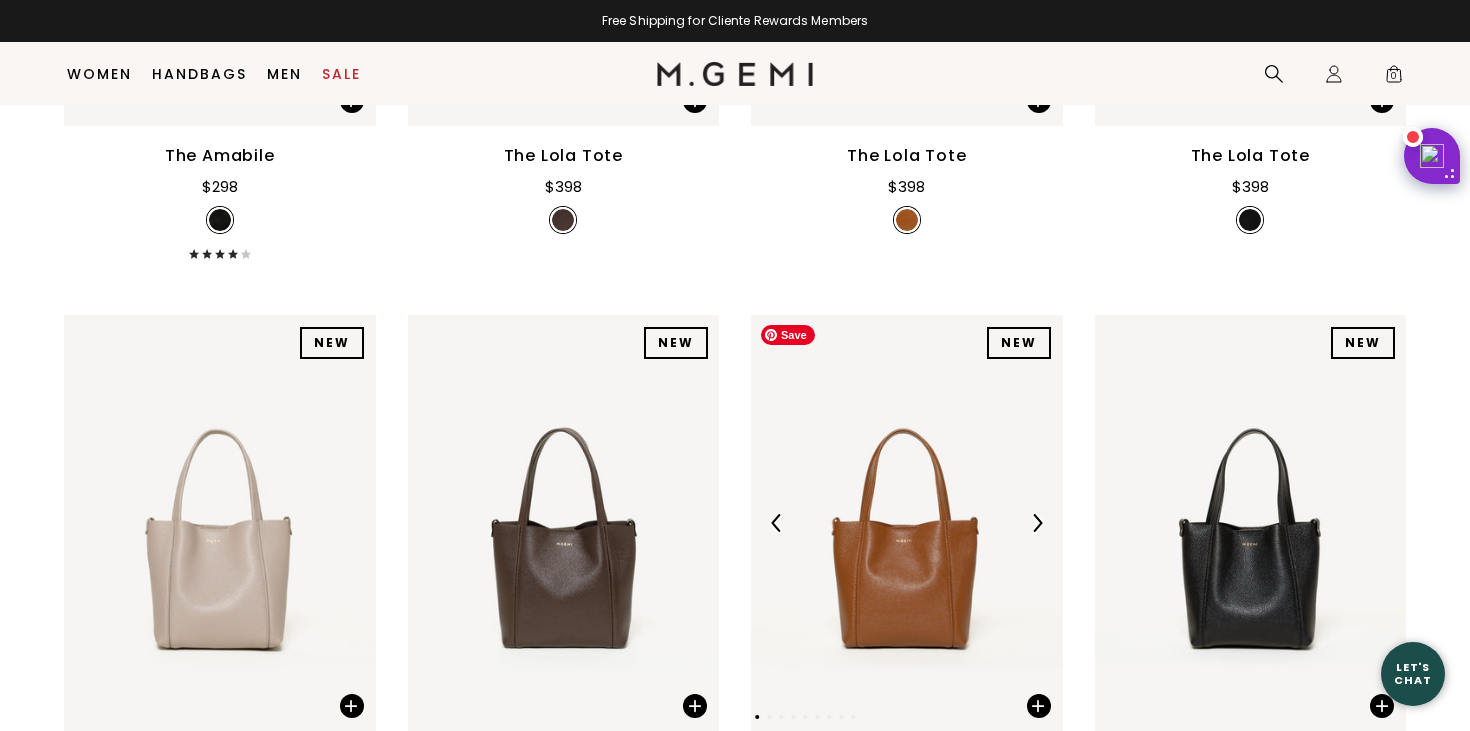 scroll, scrollTop: 3997, scrollLeft: 0, axis: vertical 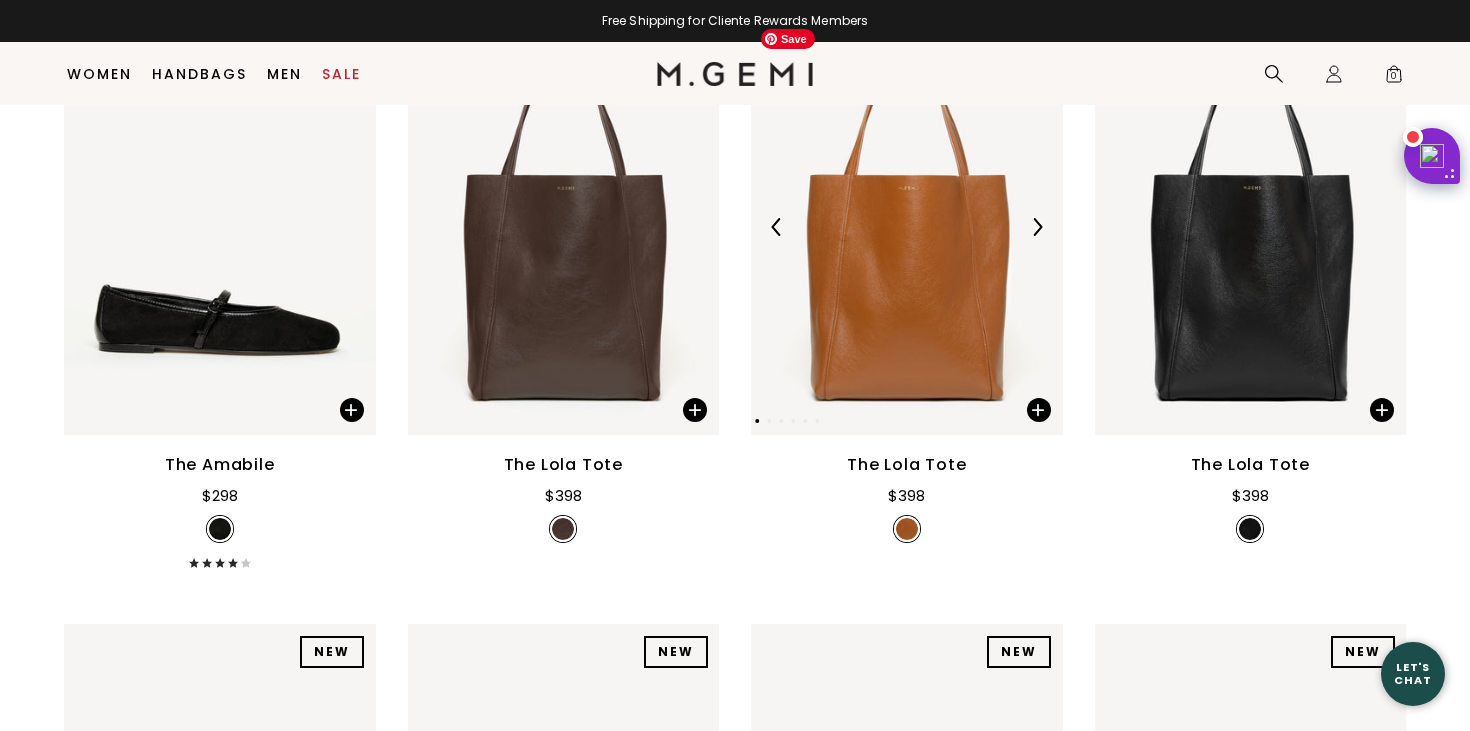 click at bounding box center (907, 227) 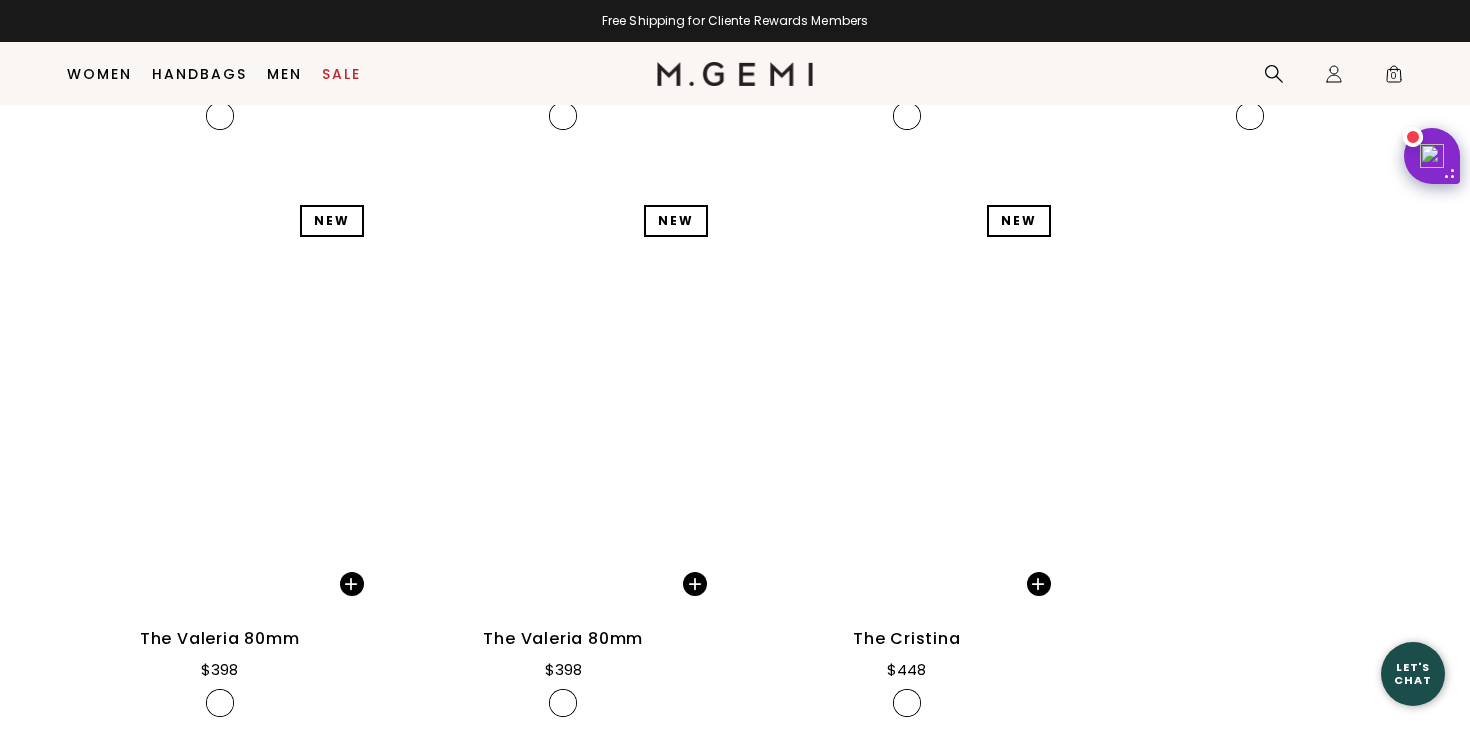 scroll, scrollTop: 9220, scrollLeft: 0, axis: vertical 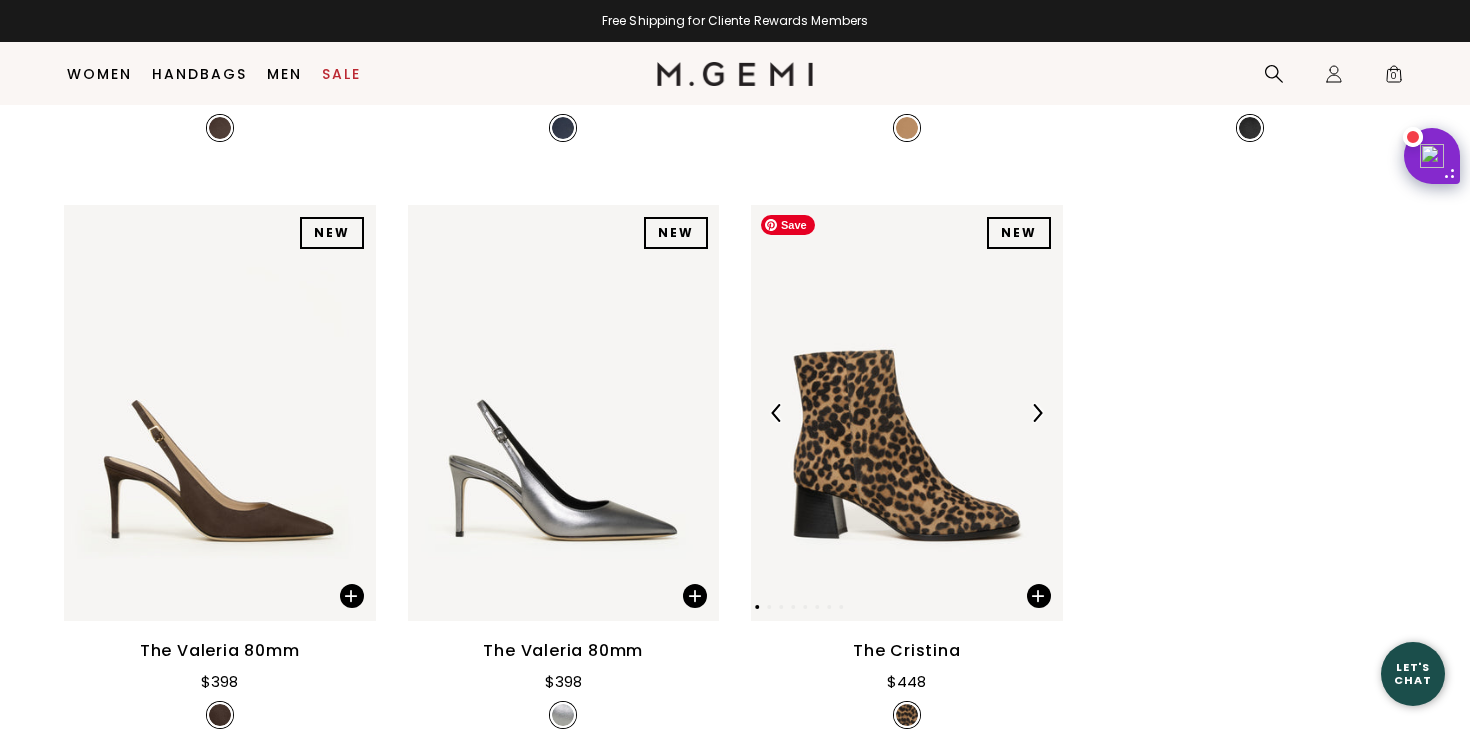 click at bounding box center [907, 413] 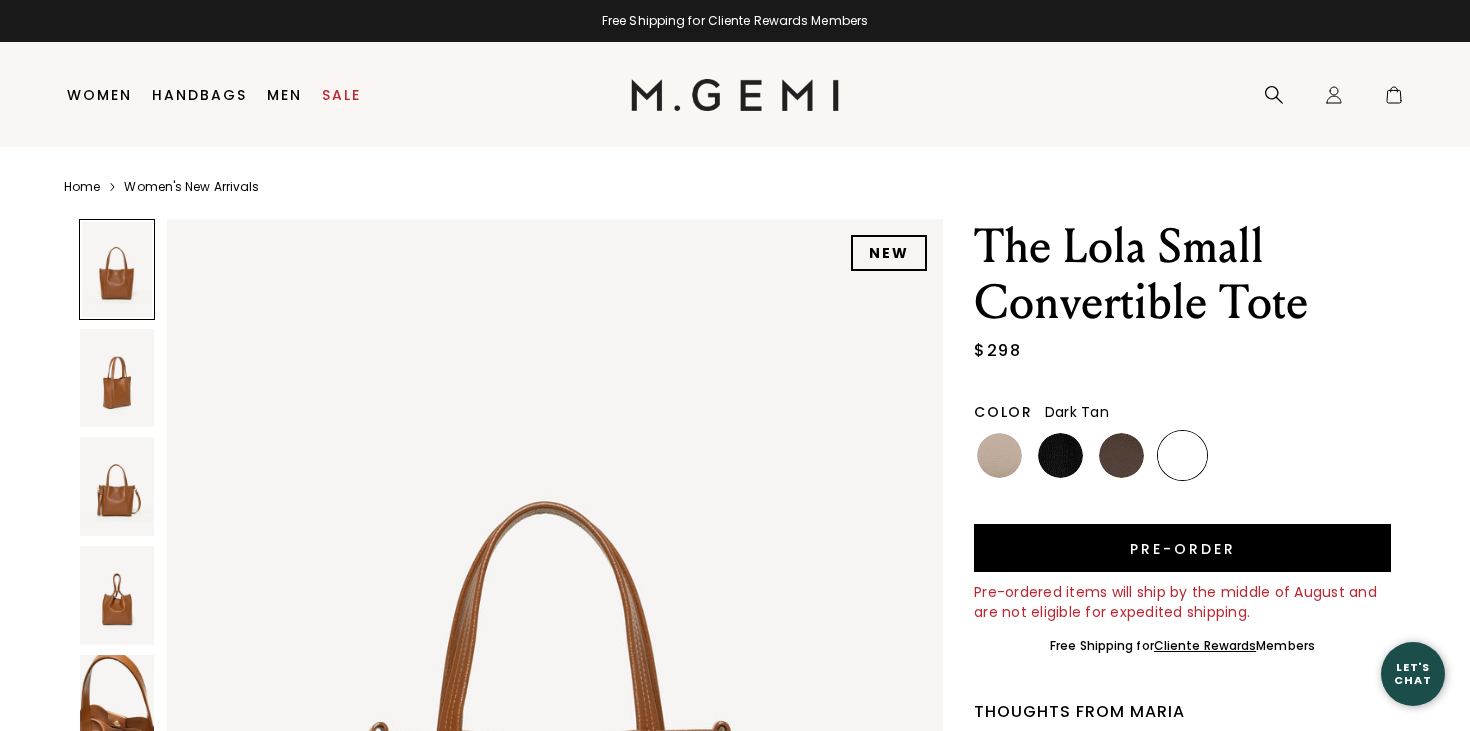 scroll, scrollTop: 0, scrollLeft: 0, axis: both 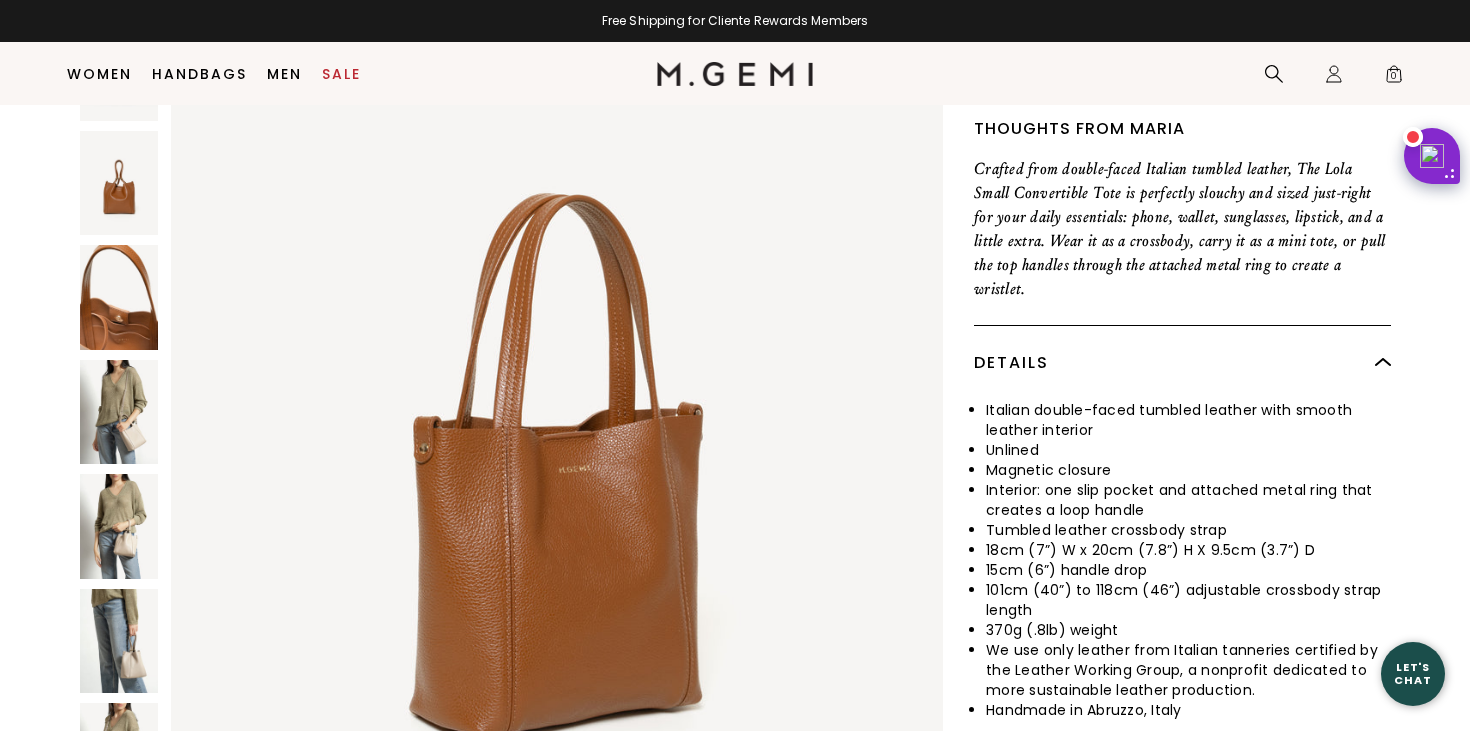 click at bounding box center [119, 411] 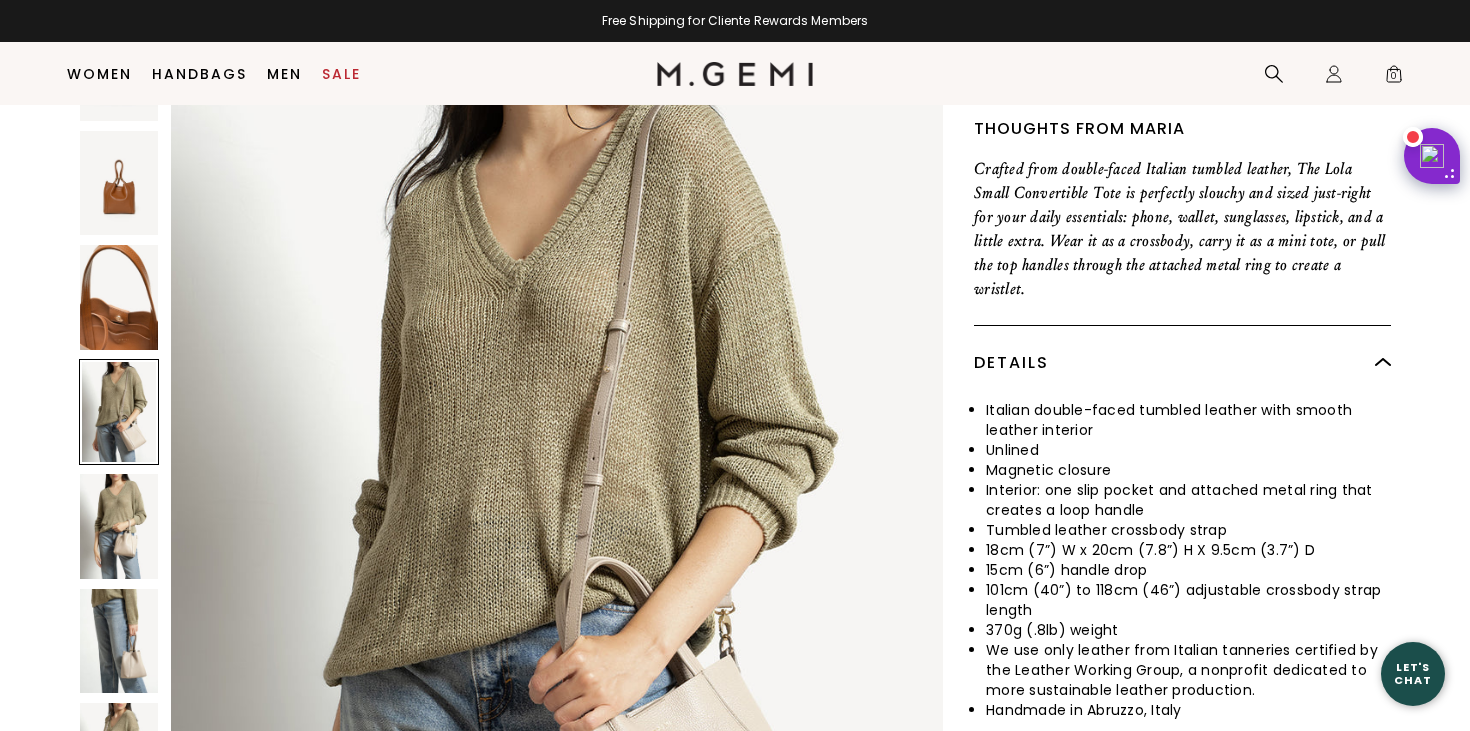 scroll, scrollTop: 5244, scrollLeft: 0, axis: vertical 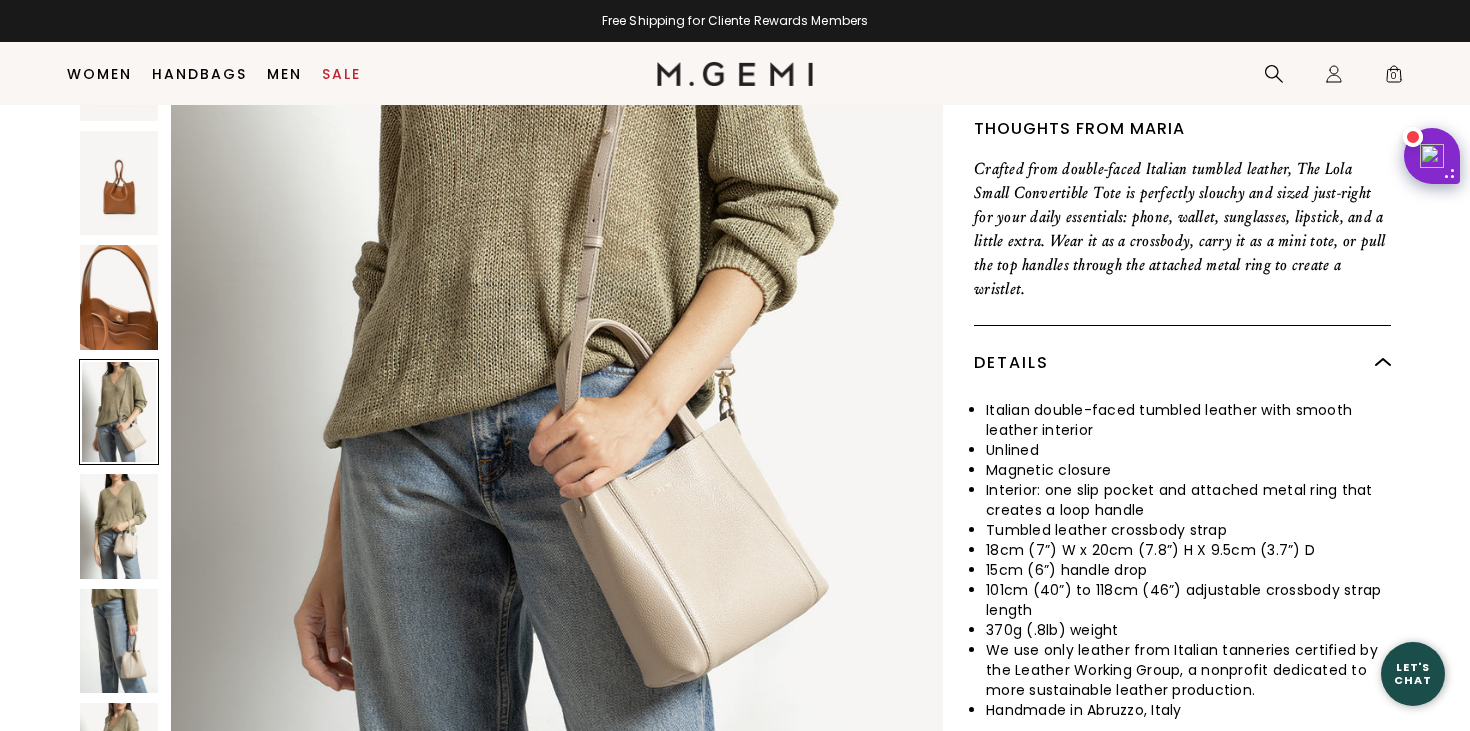 click at bounding box center (119, 640) 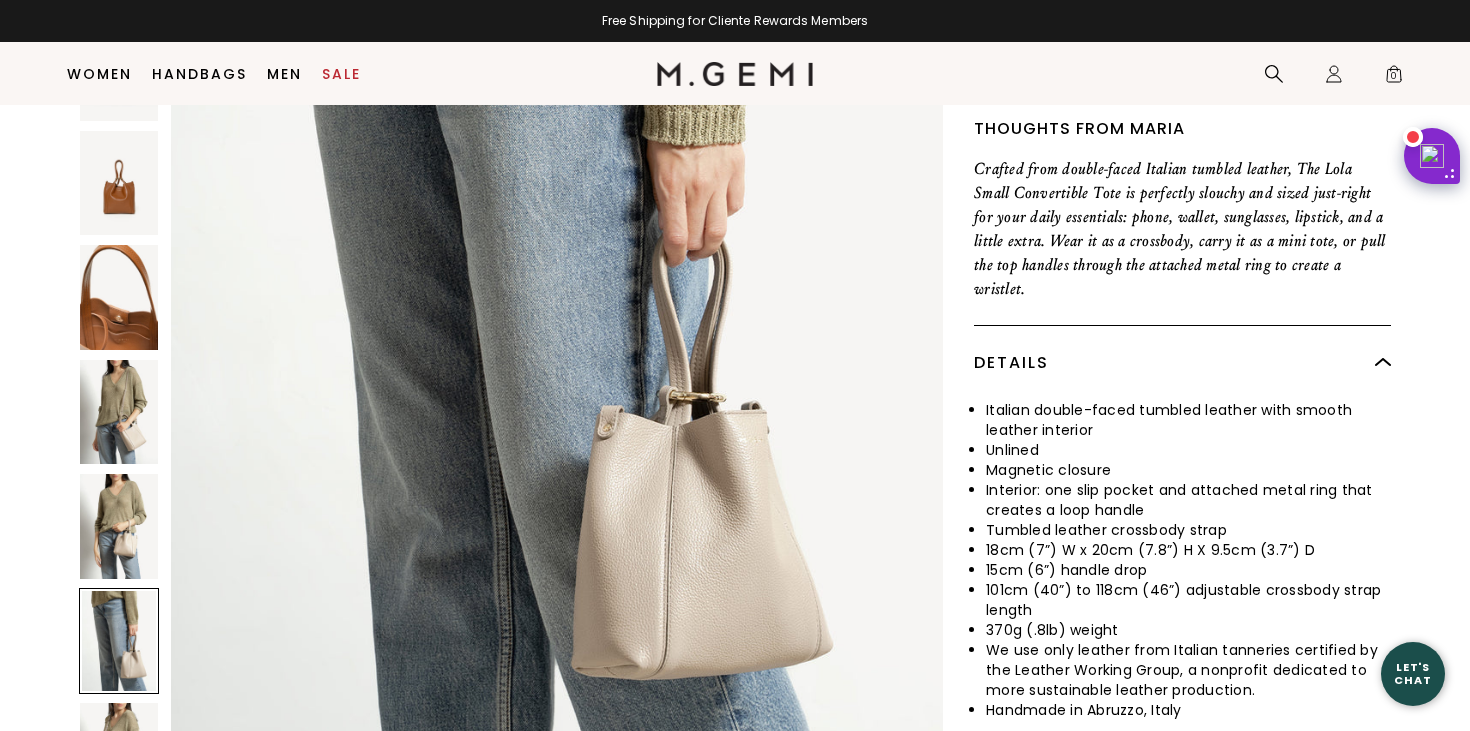 scroll, scrollTop: 7342, scrollLeft: 0, axis: vertical 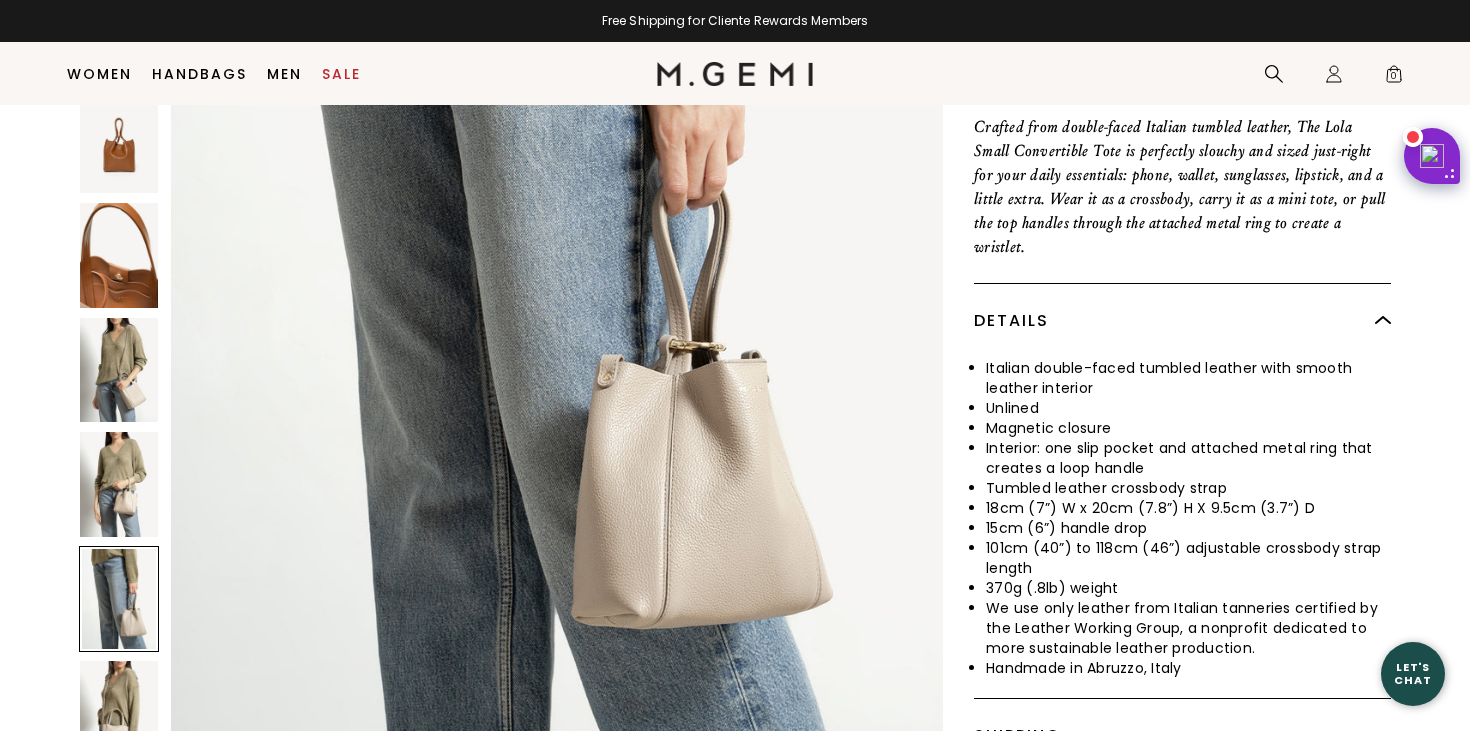 click at bounding box center [119, 484] 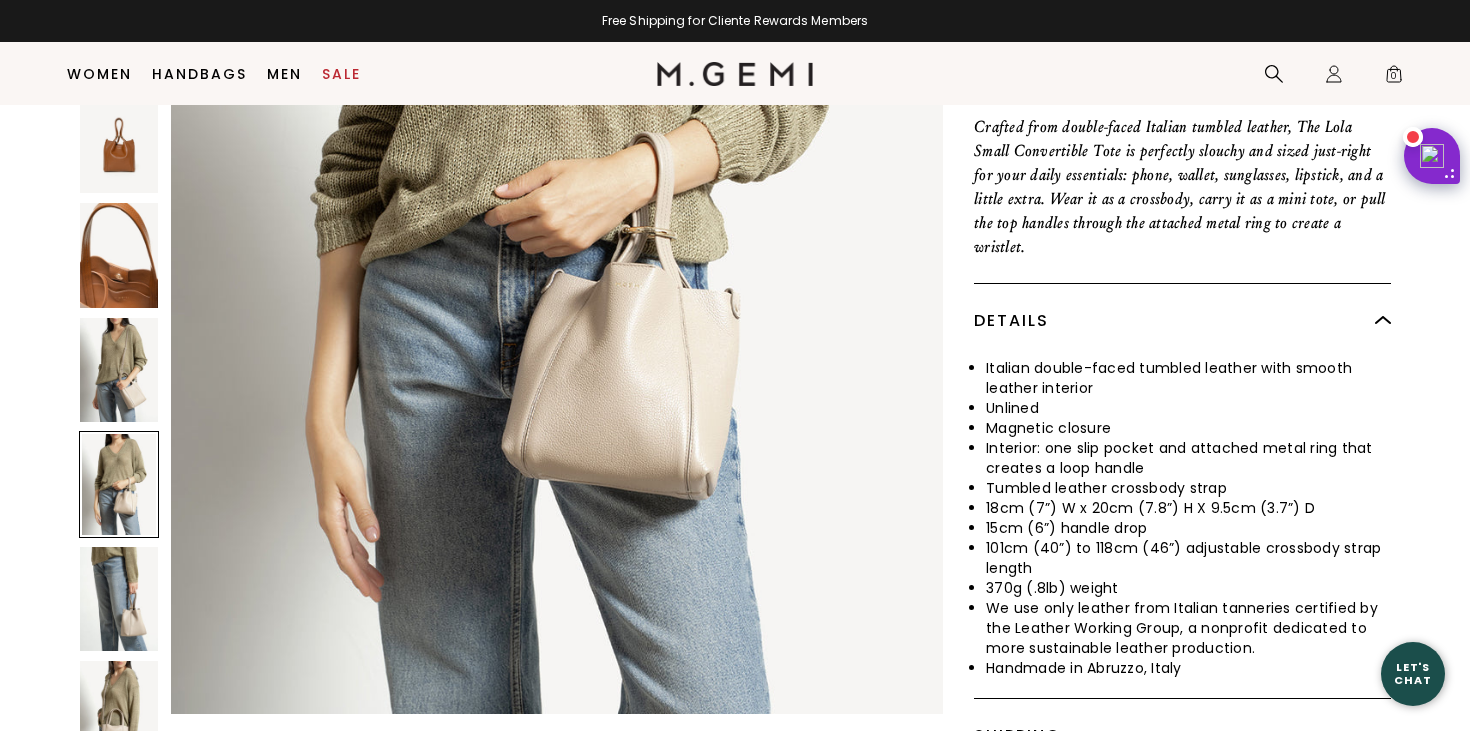 scroll, scrollTop: 6293, scrollLeft: 0, axis: vertical 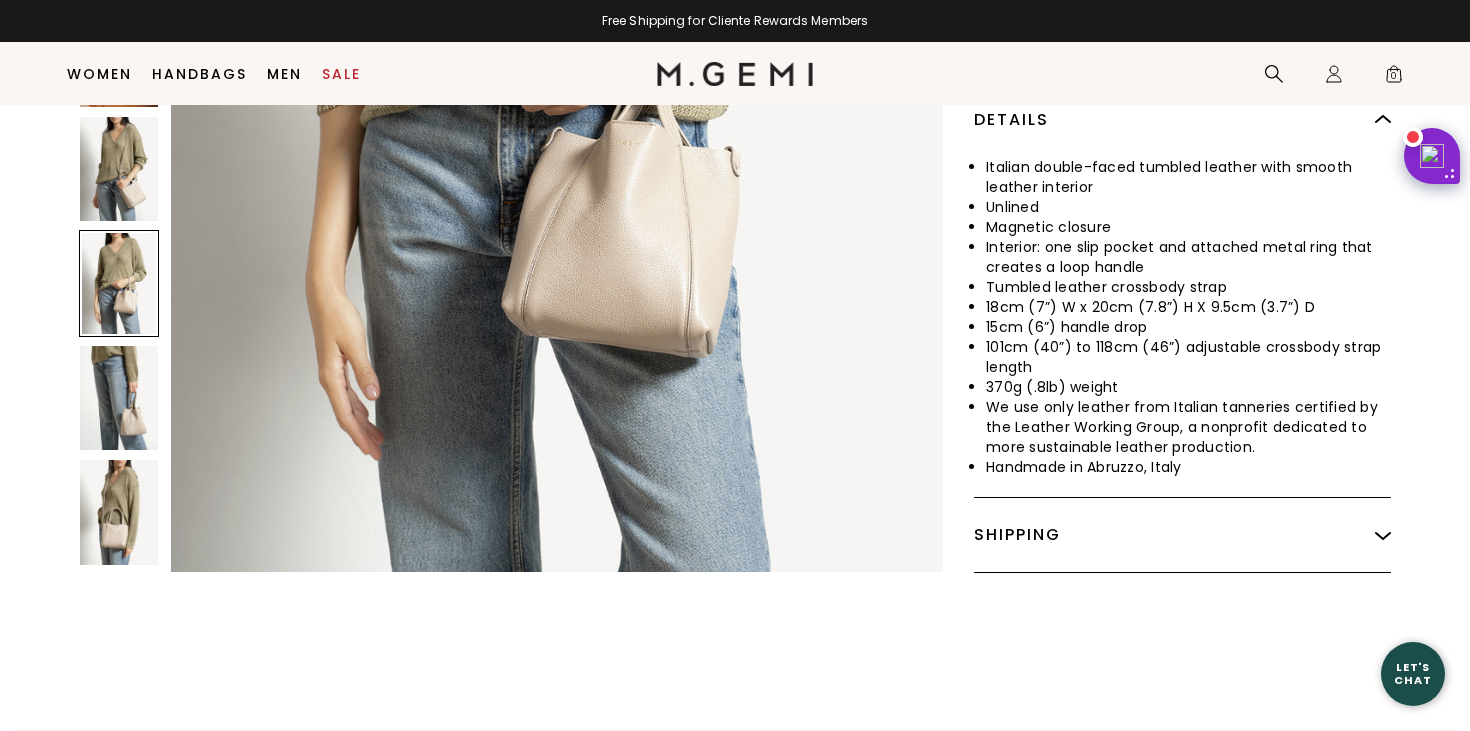 click at bounding box center [119, 512] 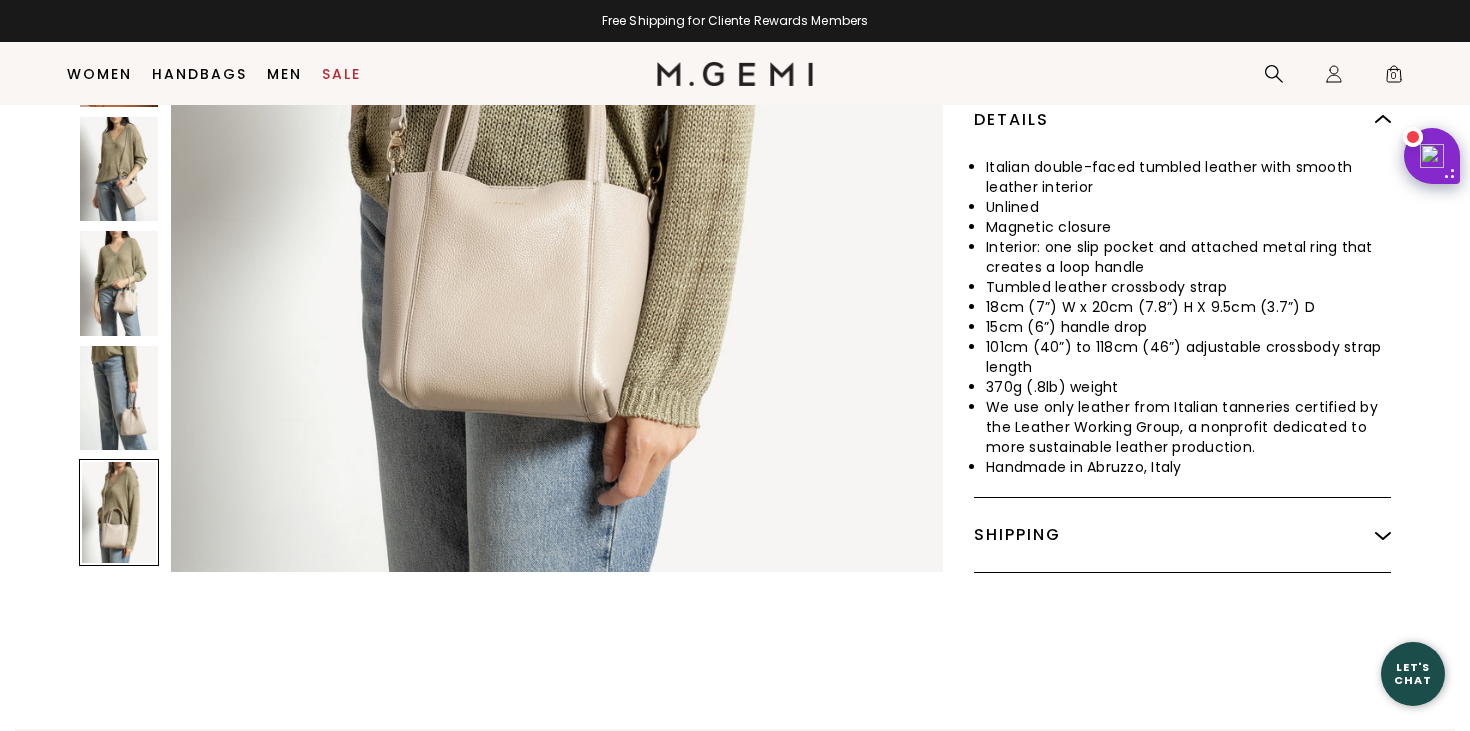 scroll, scrollTop: 8390, scrollLeft: 0, axis: vertical 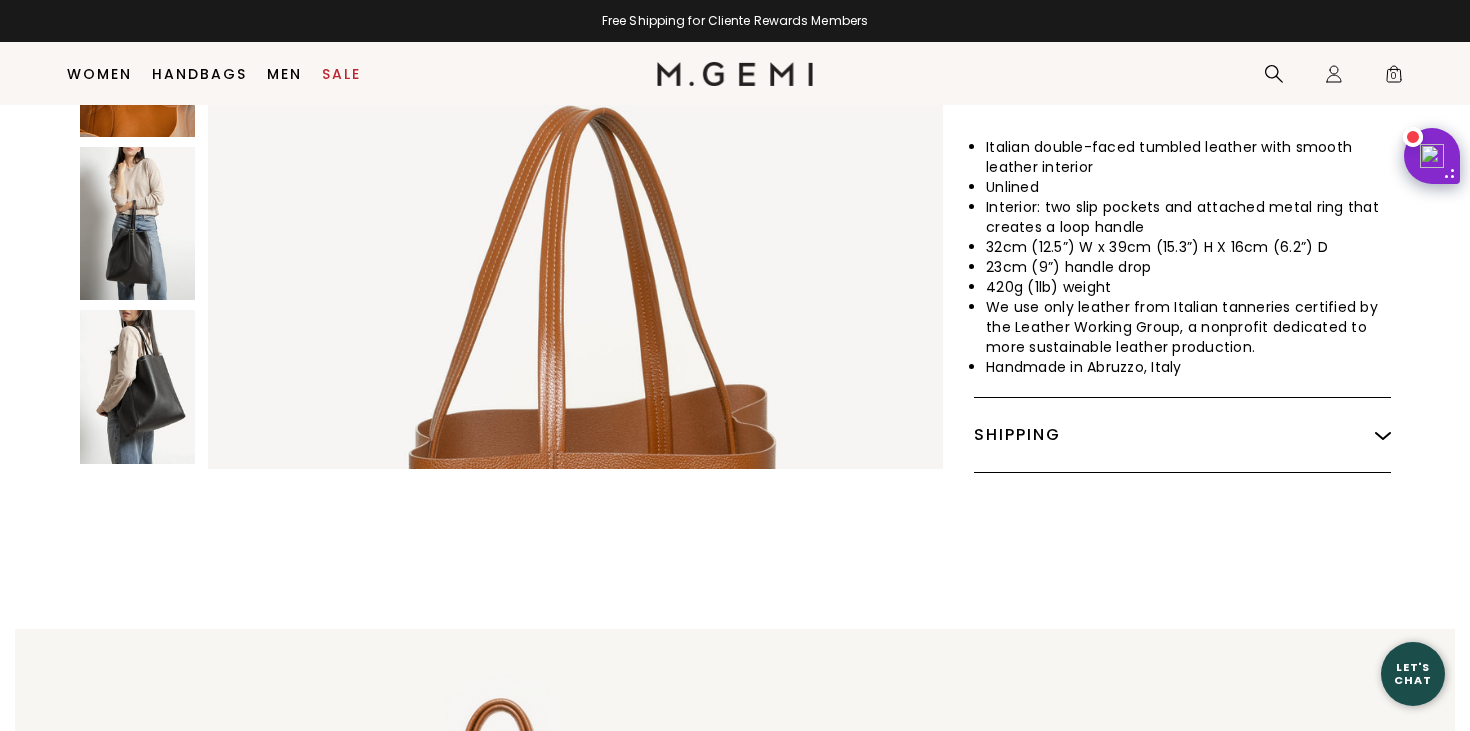 click at bounding box center [137, 388] 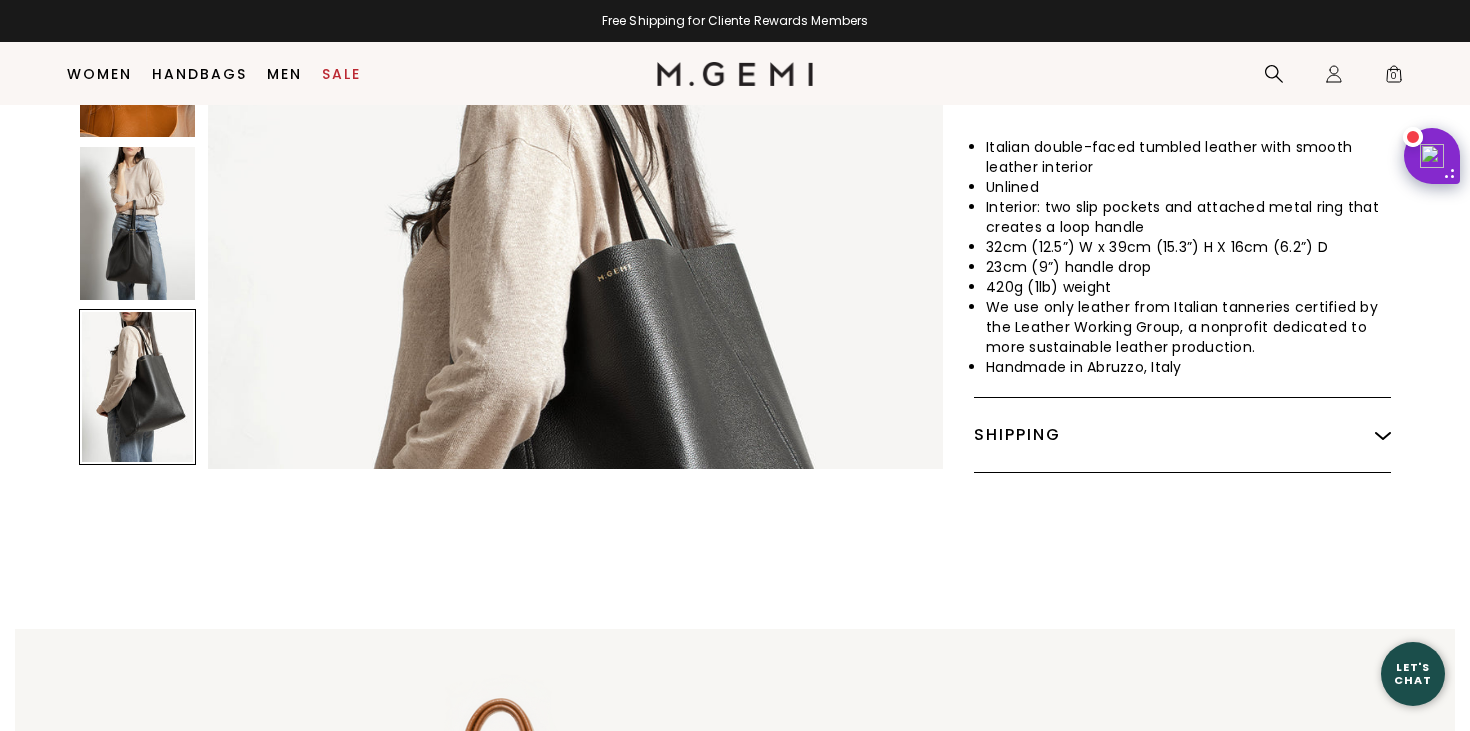 click at bounding box center (137, 224) 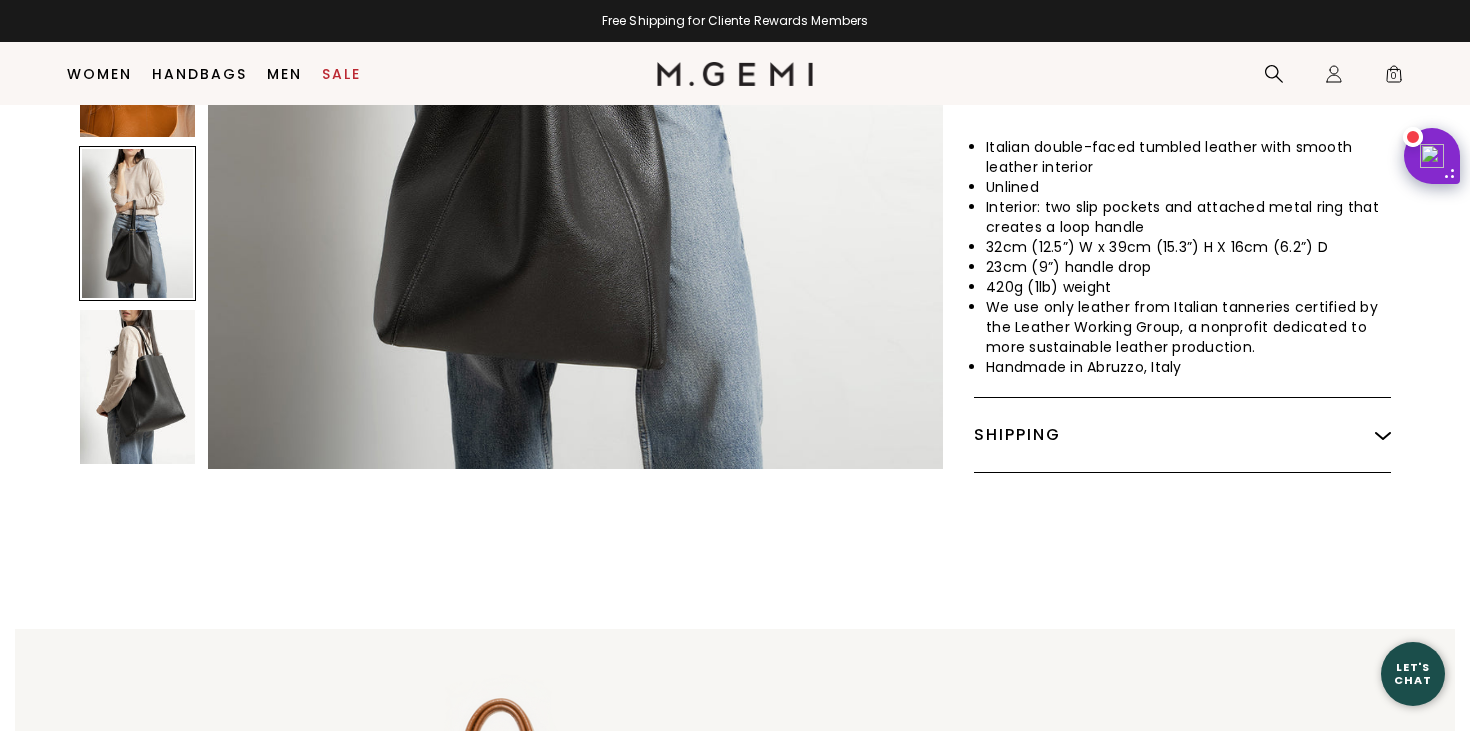 scroll, scrollTop: 3998, scrollLeft: 0, axis: vertical 